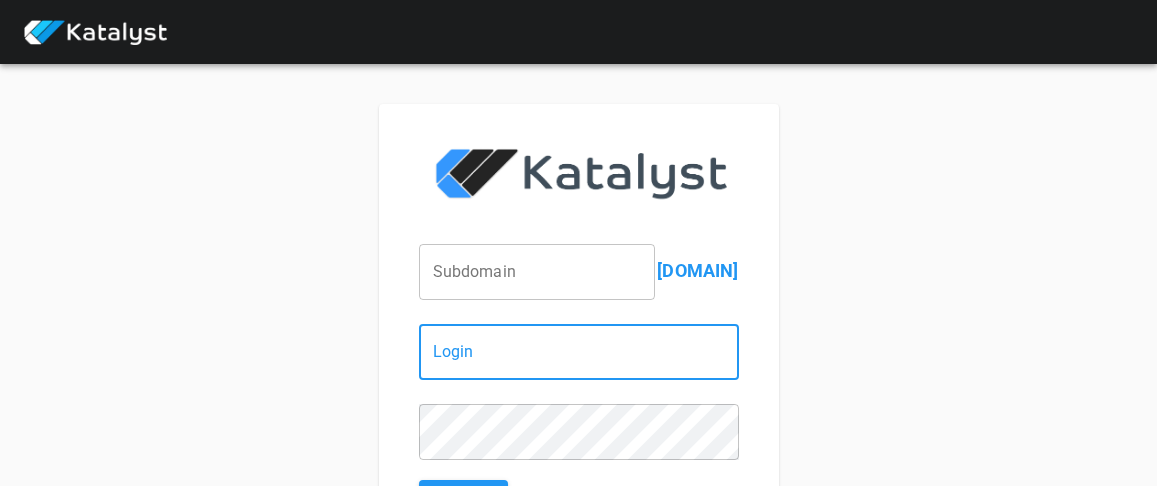 scroll, scrollTop: 0, scrollLeft: 0, axis: both 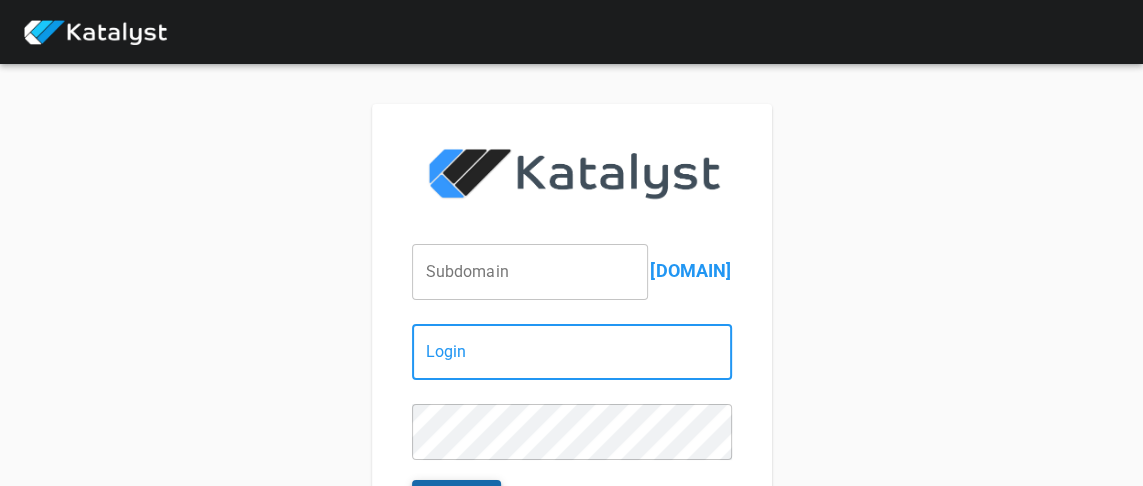 type on "[EMAIL]" 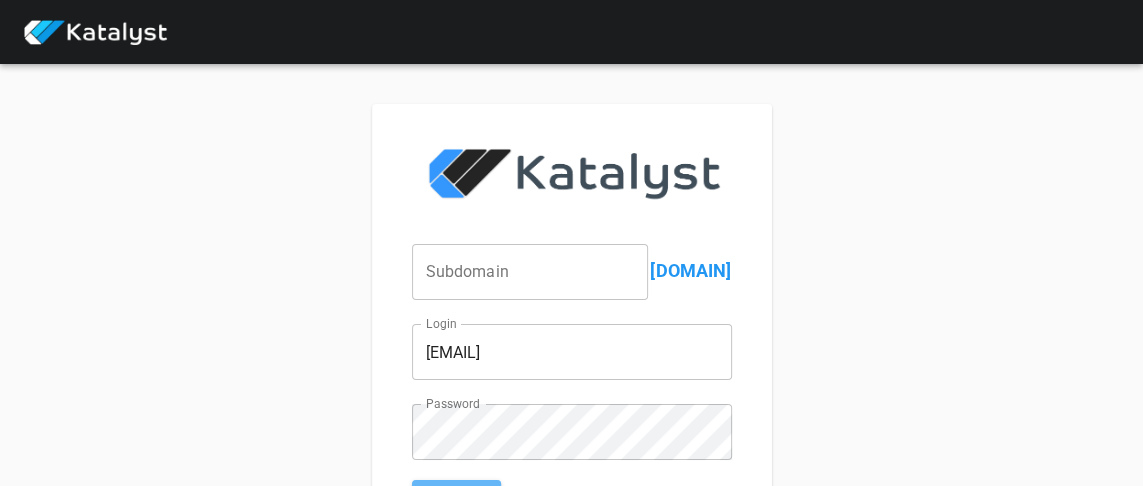click on "Login" at bounding box center (456, 501) 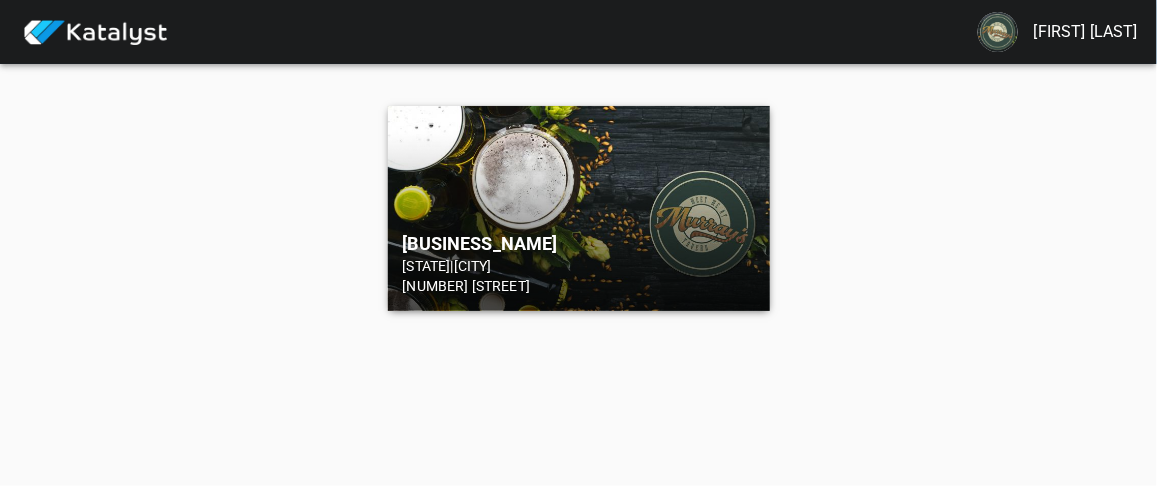 click on "[BUSINESS_NAME]" at bounding box center [579, 244] 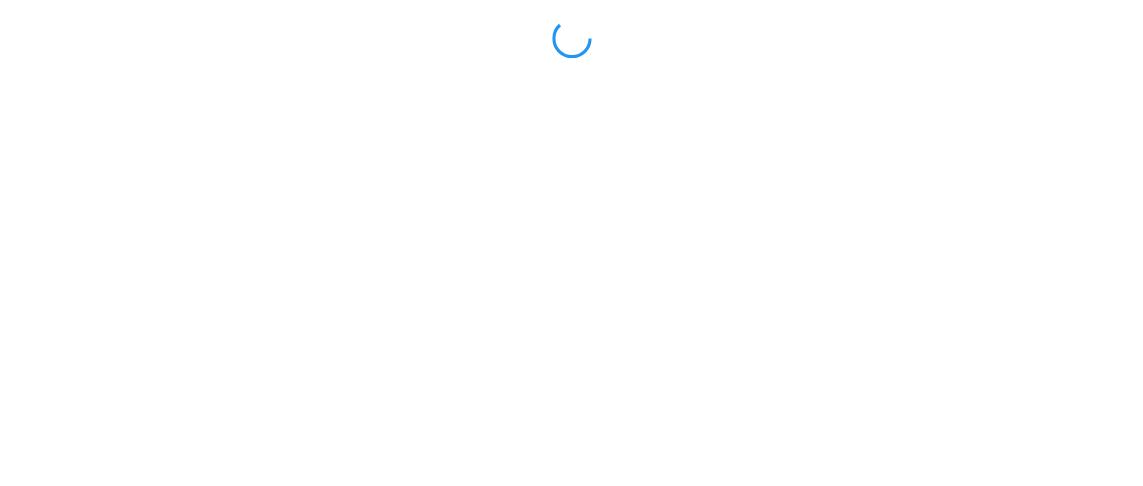 scroll, scrollTop: 0, scrollLeft: 0, axis: both 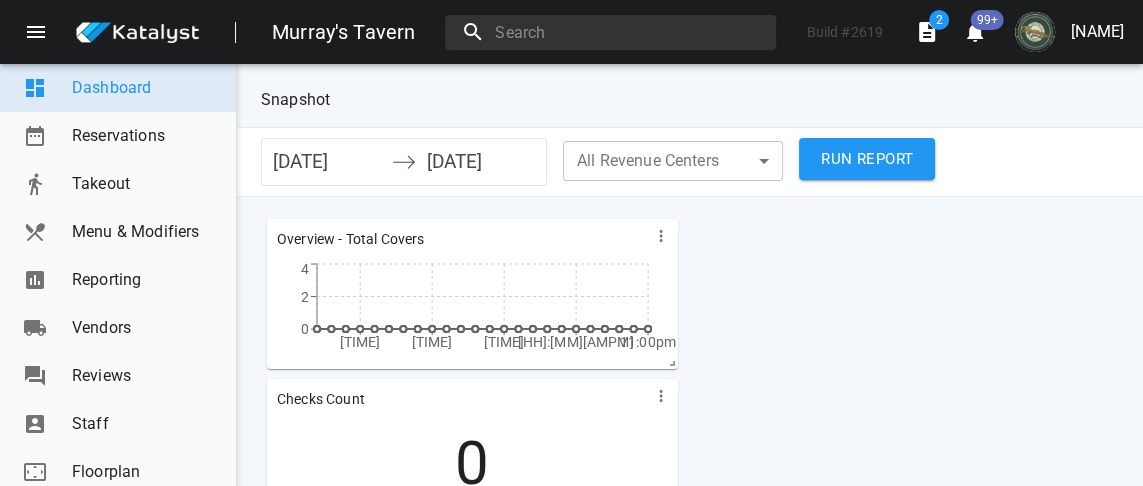 click on "Reporting" at bounding box center [146, 280] 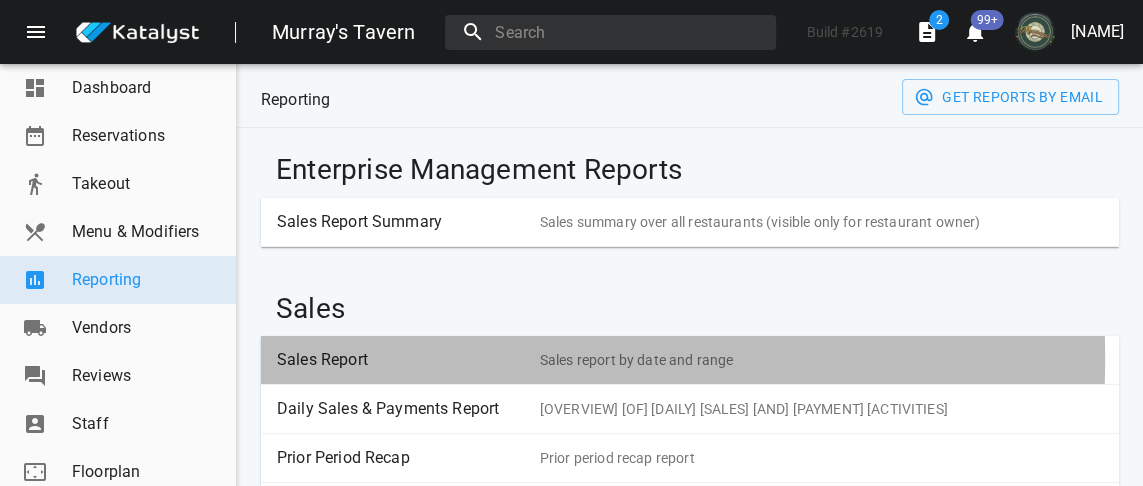 click on "Sales Report" at bounding box center (401, 360) 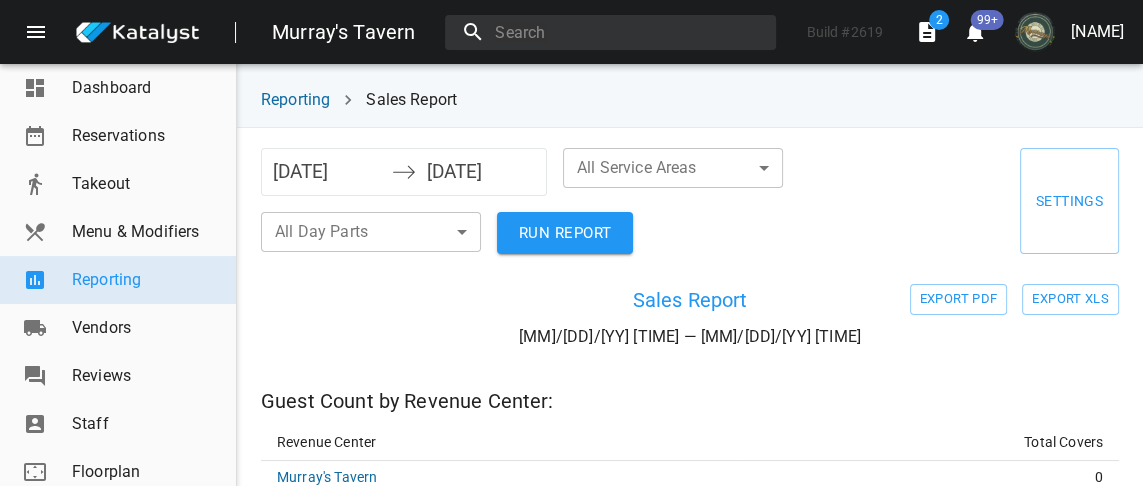 click on "[DATE]" at bounding box center (327, 172) 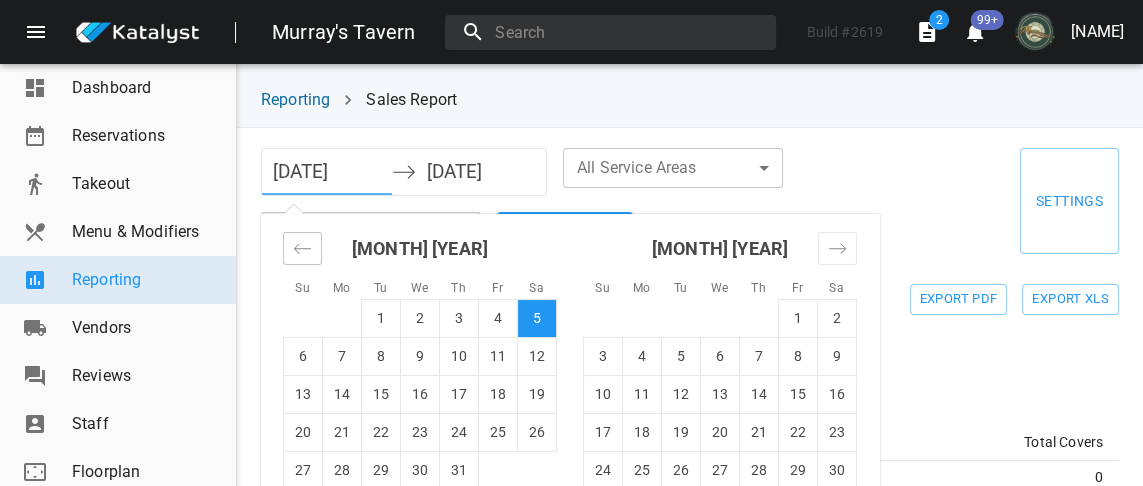 click at bounding box center (302, 248) 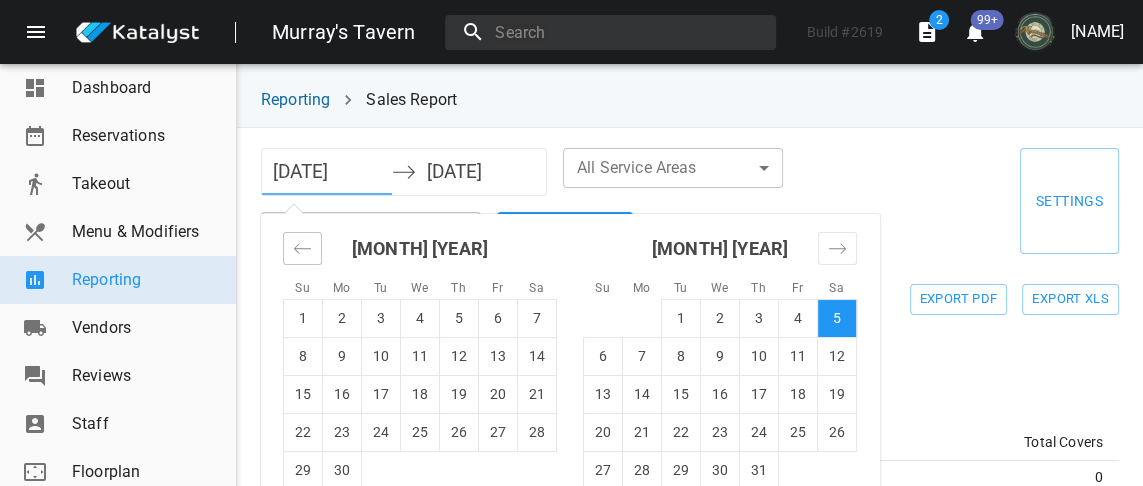 click at bounding box center [302, 248] 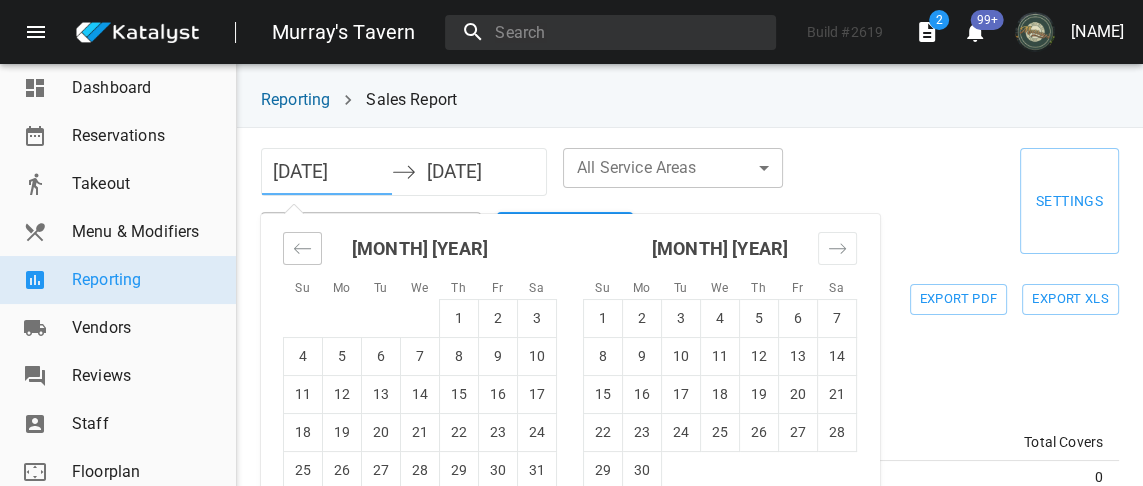 click at bounding box center [302, 248] 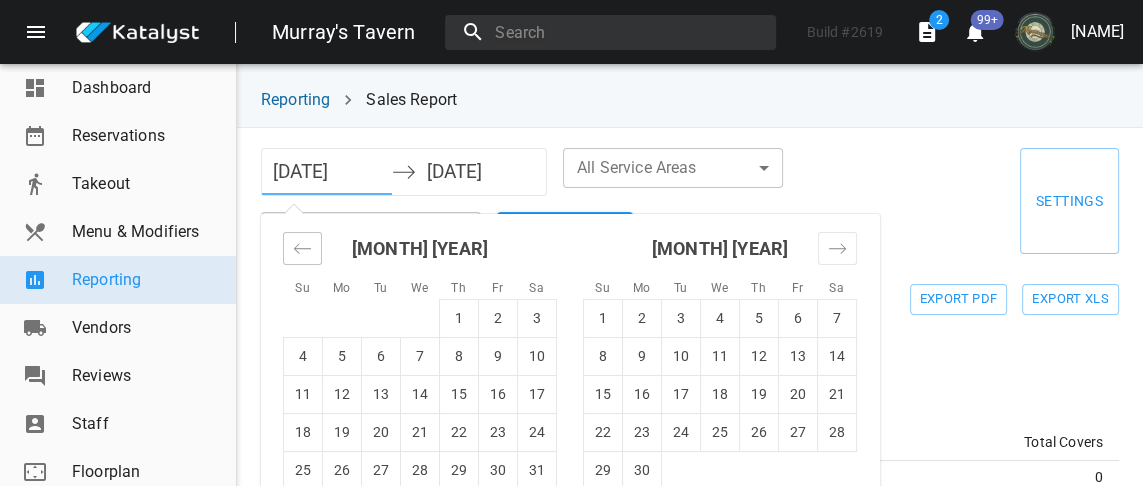 click at bounding box center (302, 248) 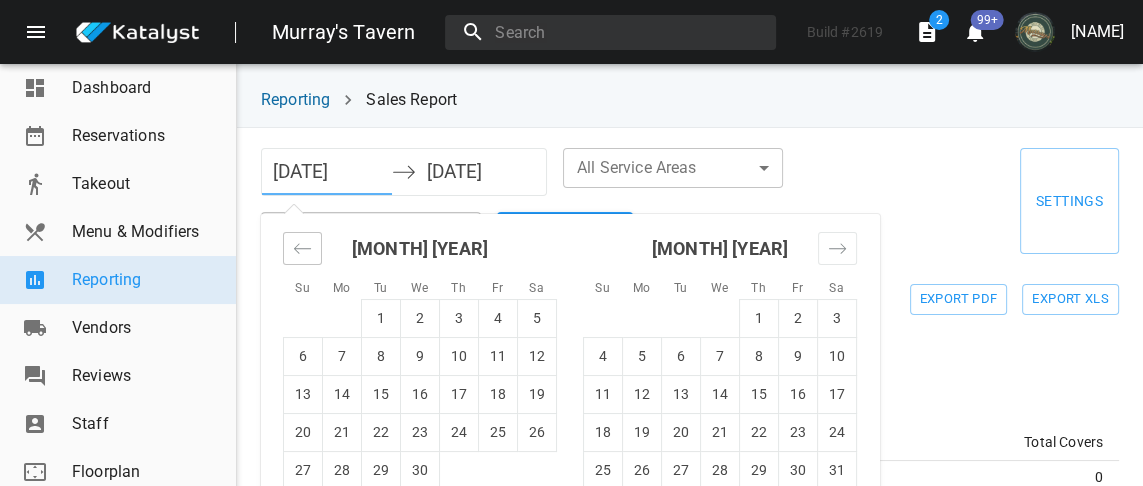 click at bounding box center [302, 248] 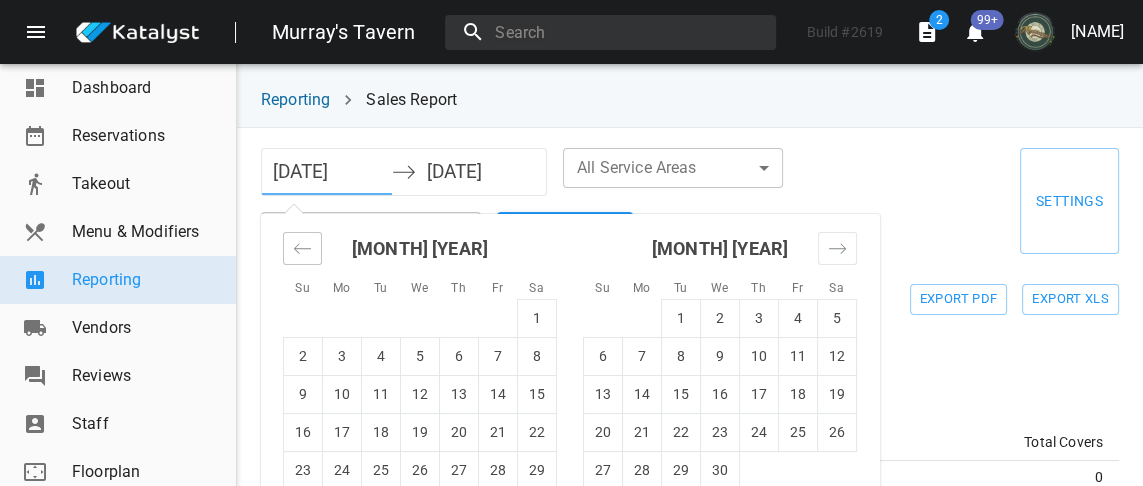 click at bounding box center [302, 248] 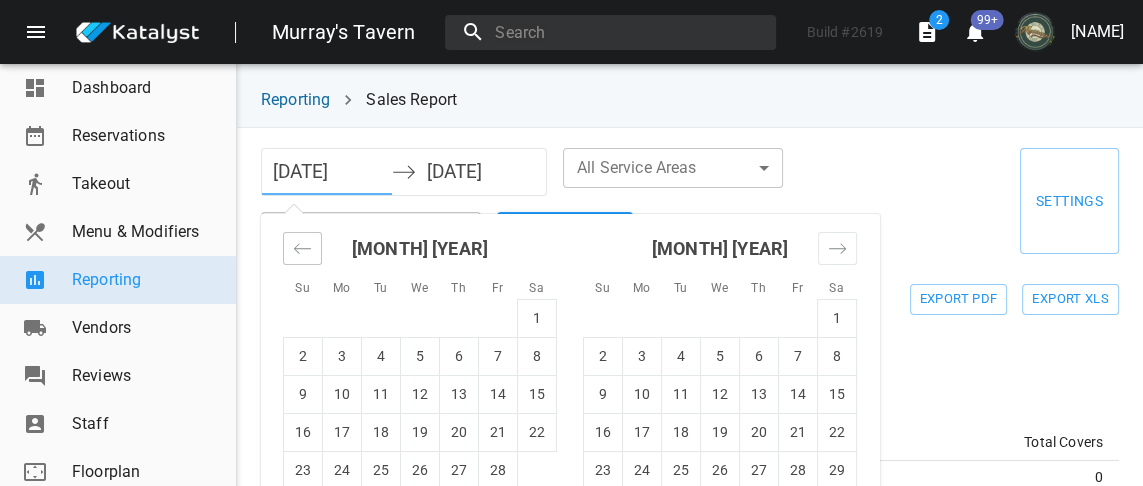 click at bounding box center (302, 248) 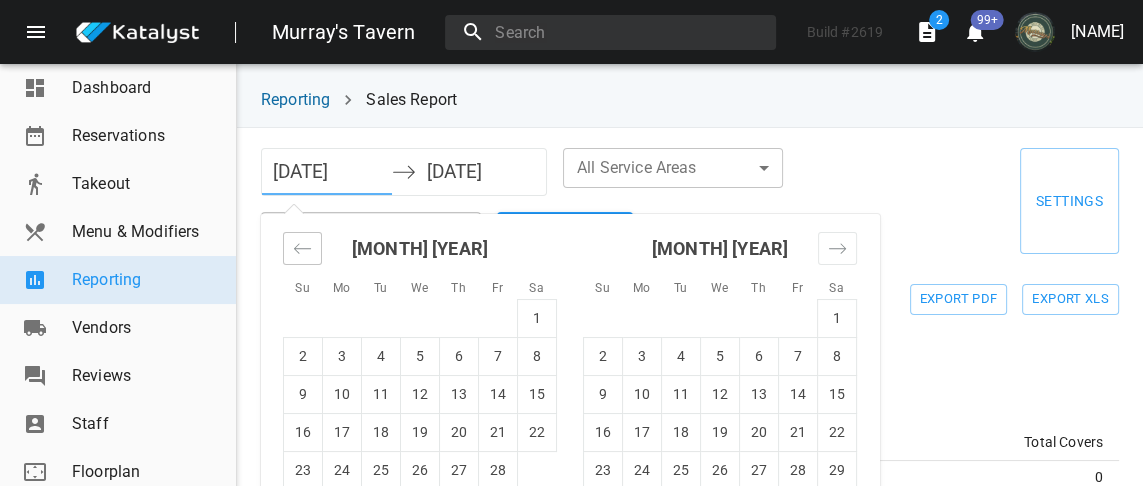 click at bounding box center (302, 248) 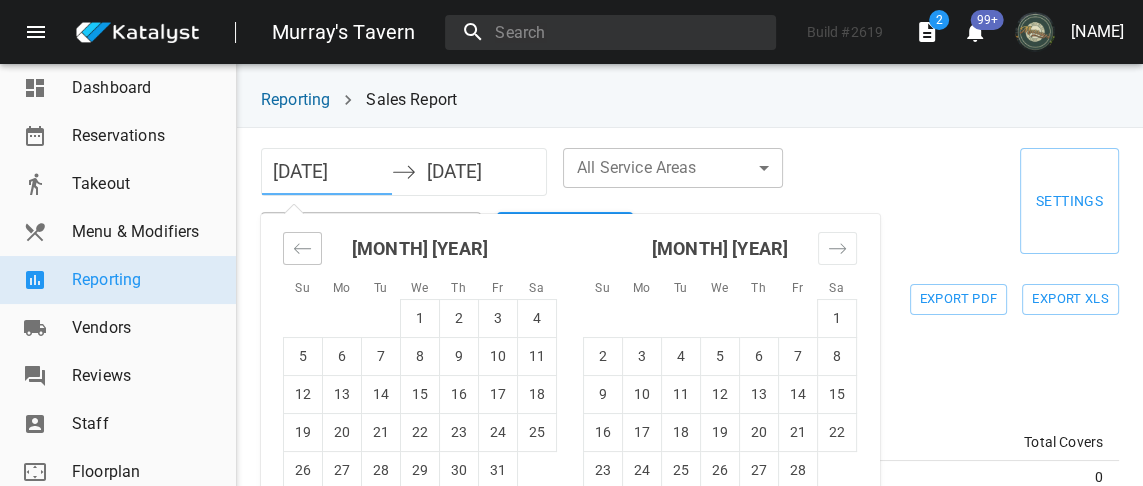 click at bounding box center [302, 248] 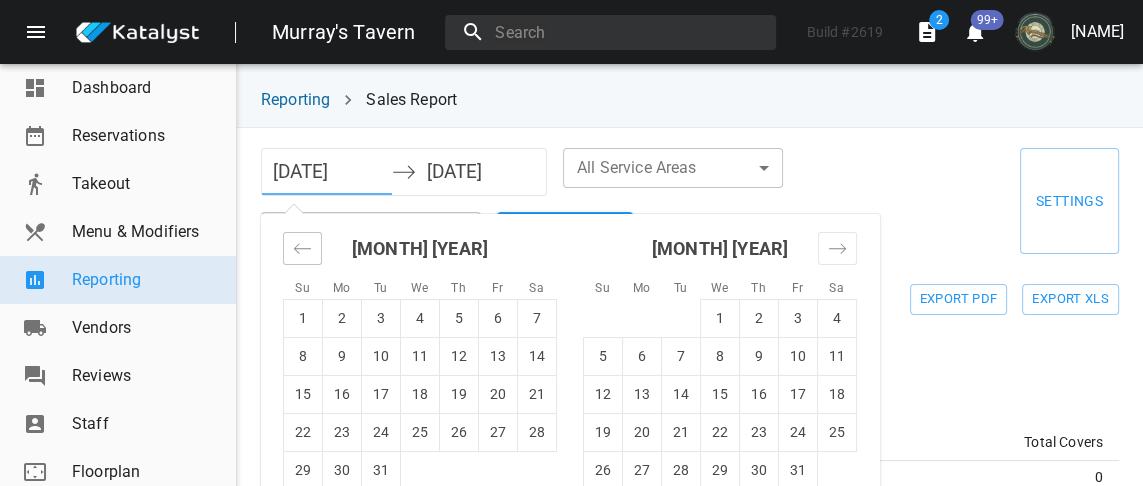 click at bounding box center (302, 248) 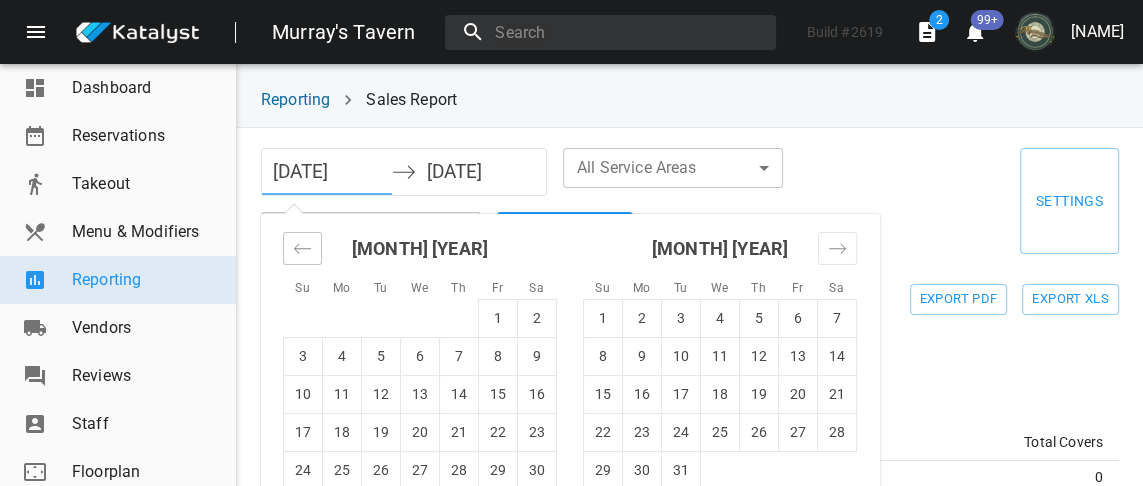 click at bounding box center [302, 248] 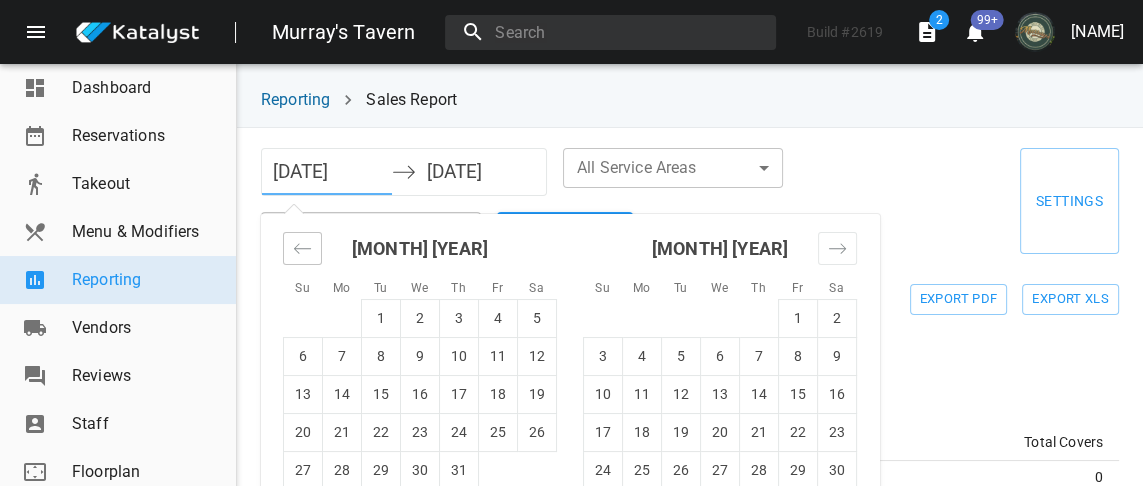 click at bounding box center (302, 248) 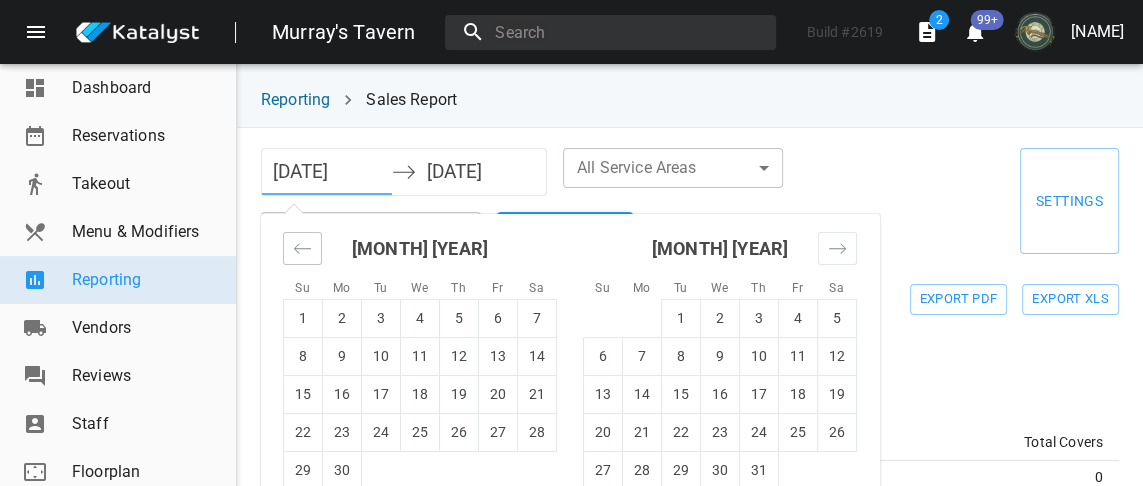 click at bounding box center [302, 248] 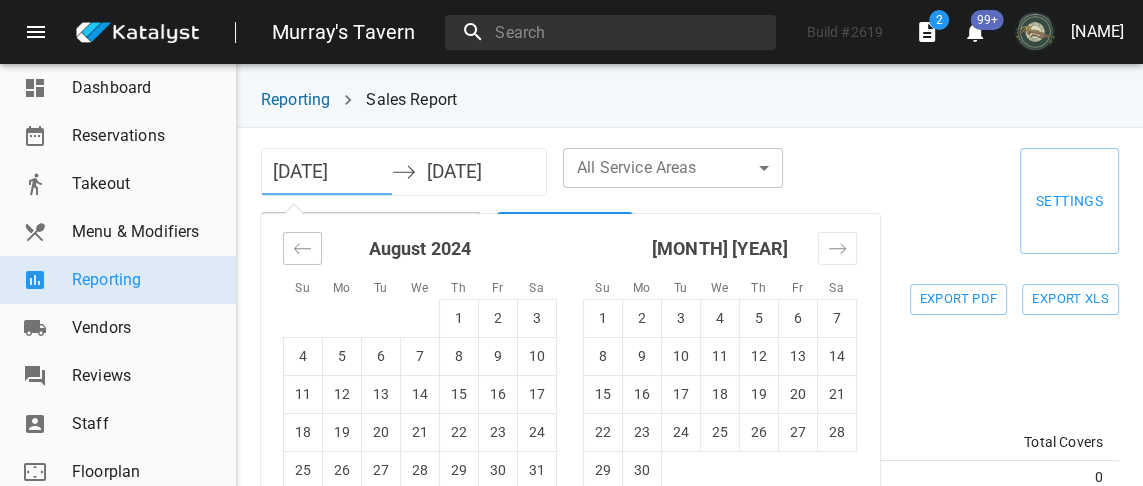click at bounding box center [302, 248] 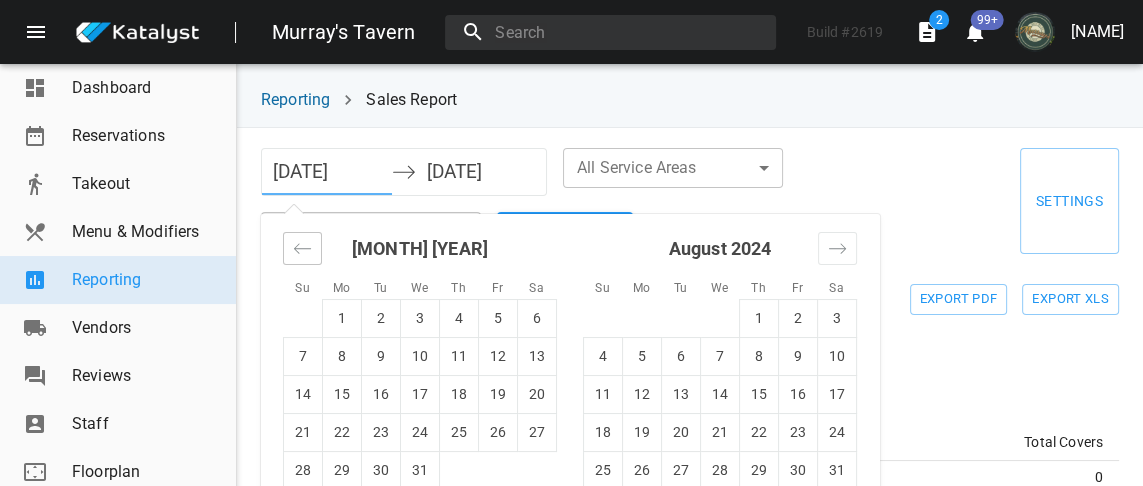 click at bounding box center [302, 248] 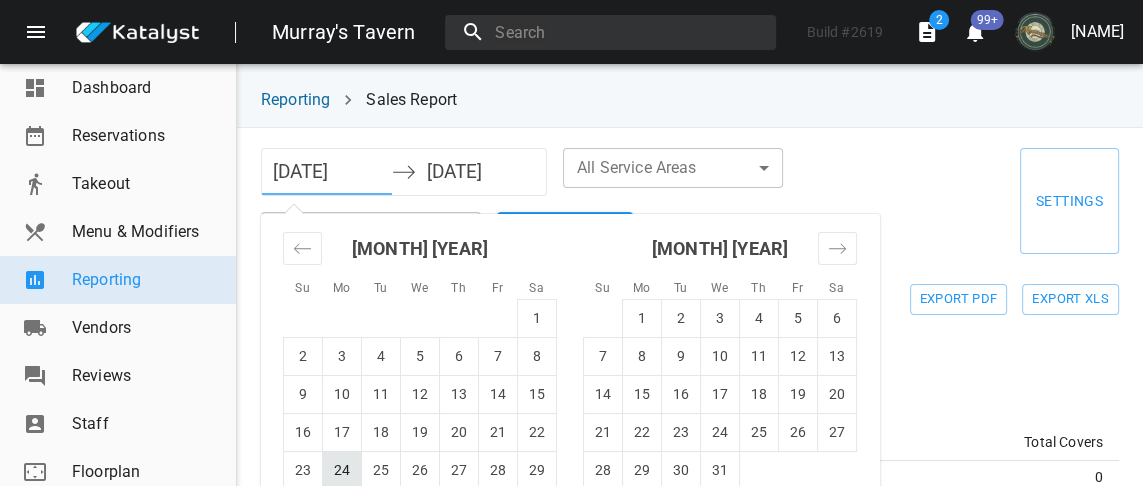 click on "24" at bounding box center (342, 470) 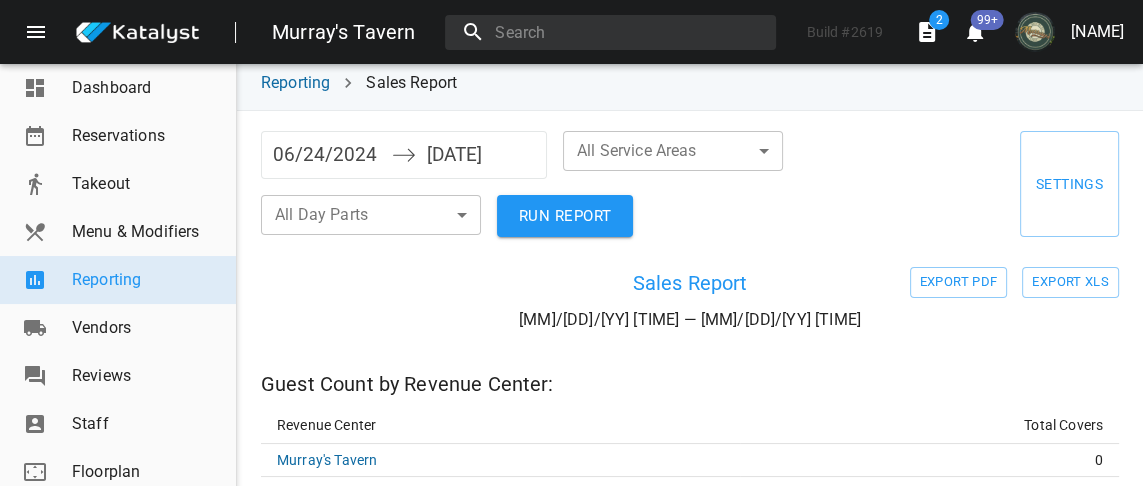 scroll, scrollTop: 1, scrollLeft: 0, axis: vertical 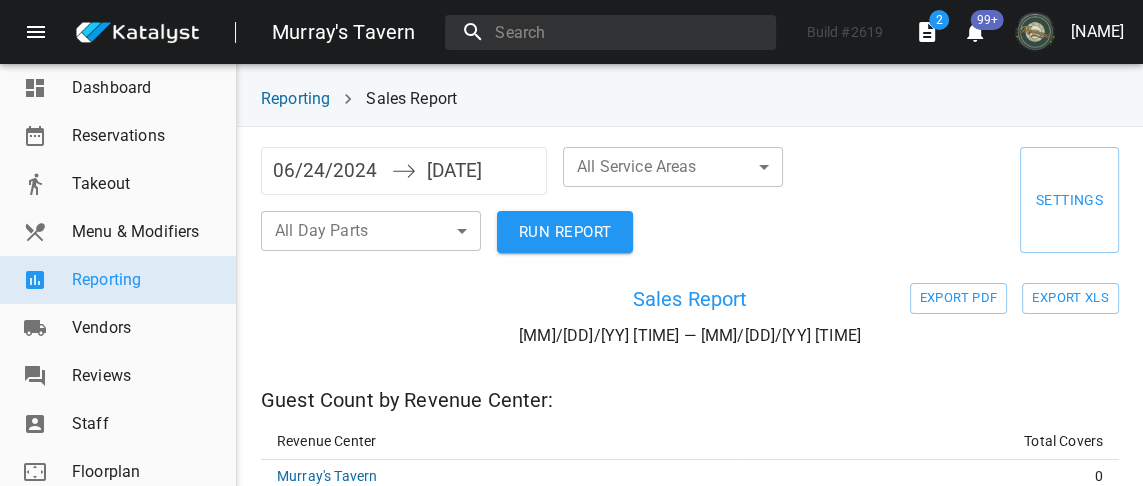 click on "[DATE]" at bounding box center (481, 171) 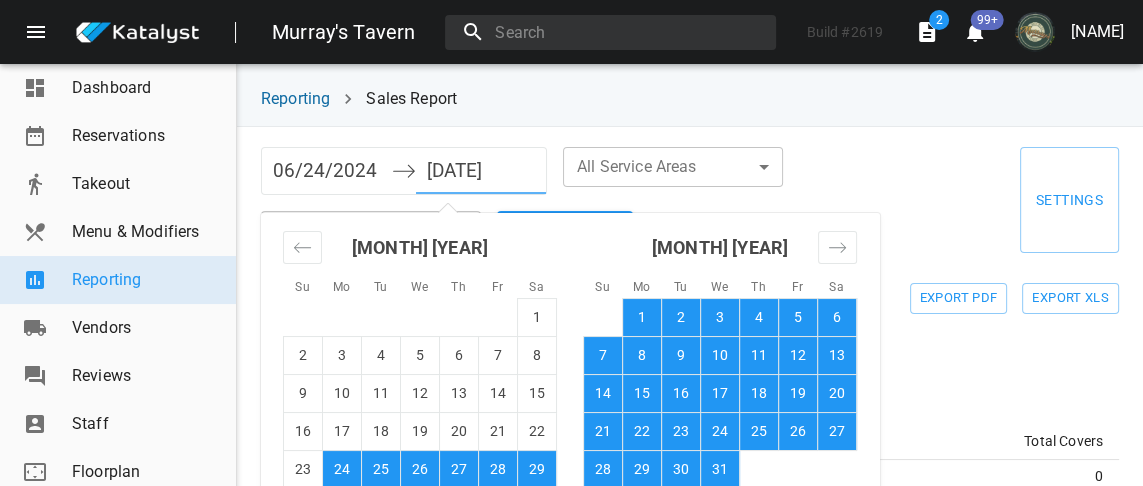 click on "EXPORT PDF EXPORT XLS" at bounding box center (1012, 333) 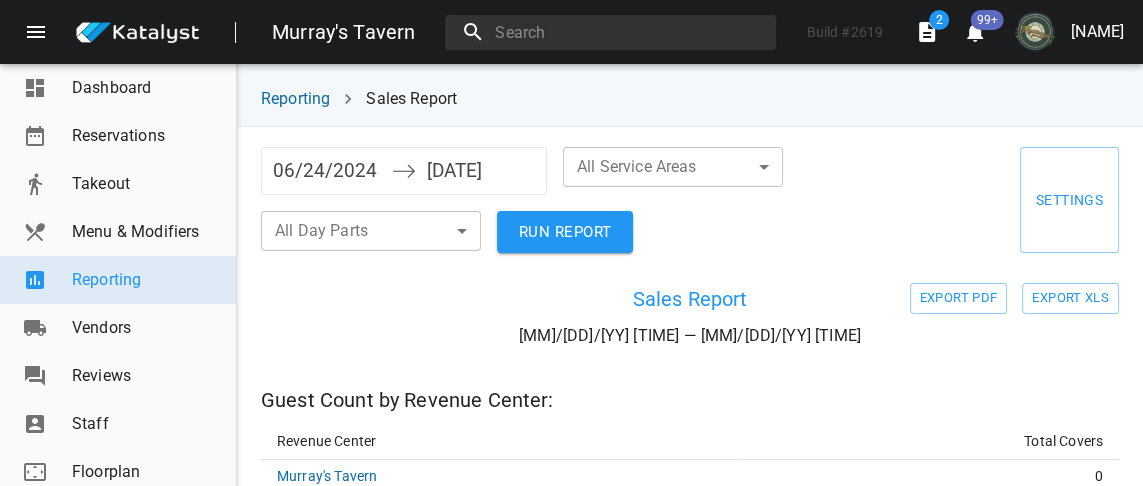 scroll, scrollTop: 41, scrollLeft: 0, axis: vertical 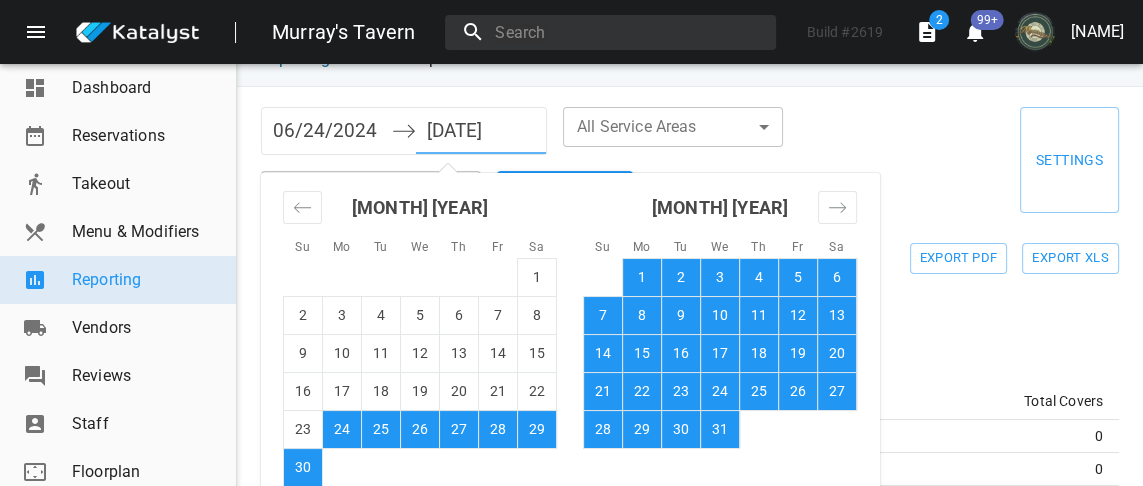 click on "[DATE]" at bounding box center (481, 131) 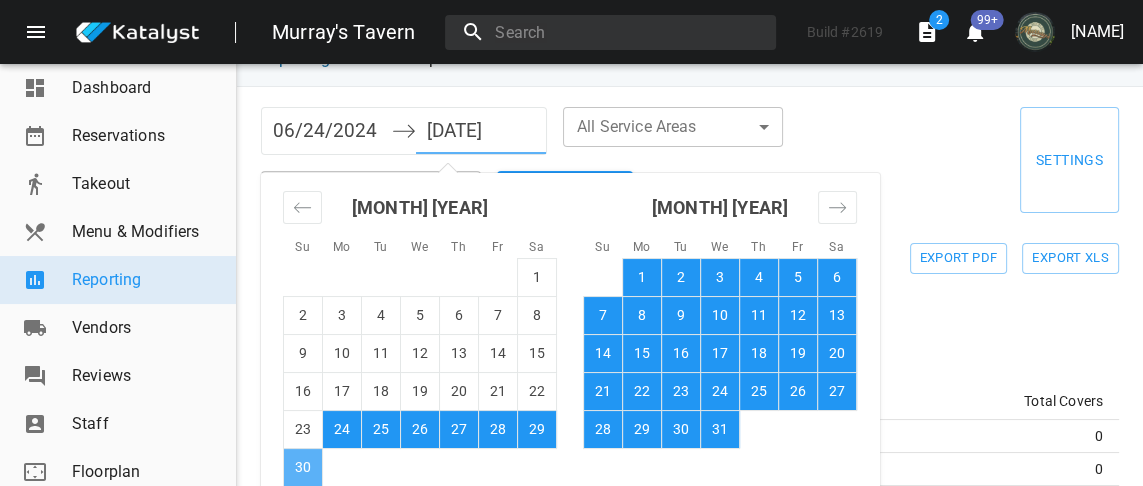 click on "30" at bounding box center (303, 467) 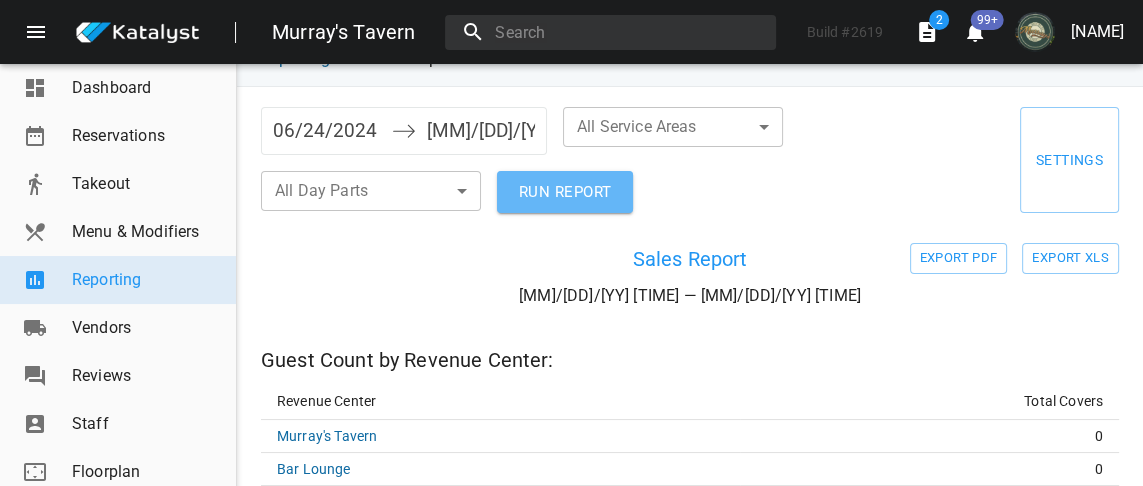 click on "RUN REPORT" at bounding box center (565, 192) 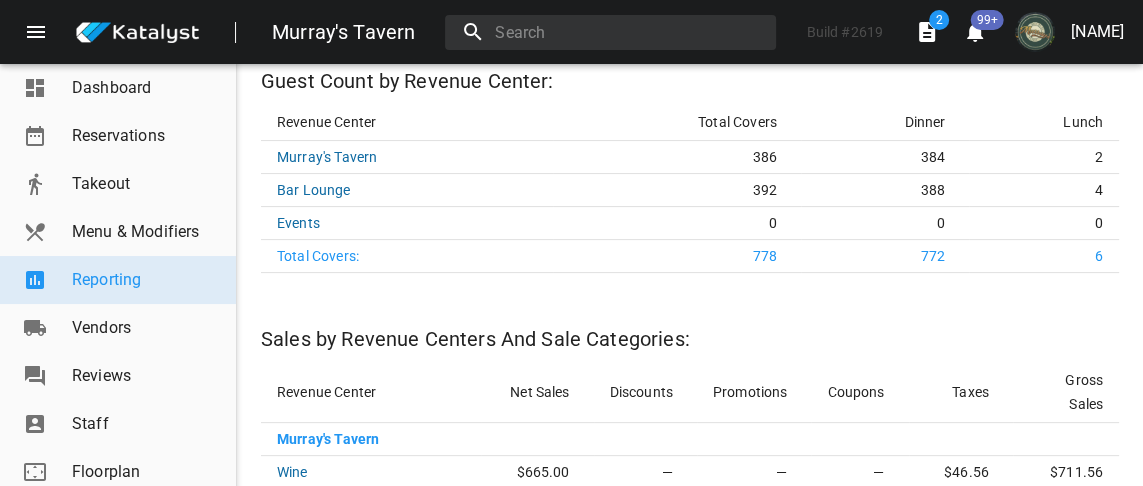 scroll, scrollTop: 0, scrollLeft: 0, axis: both 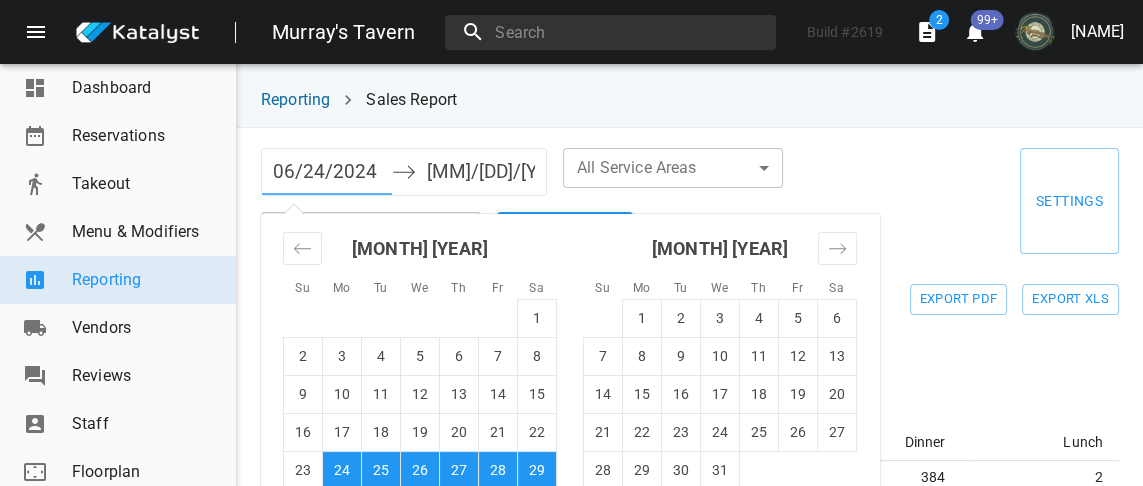 click on "06/24/2024" at bounding box center [327, 172] 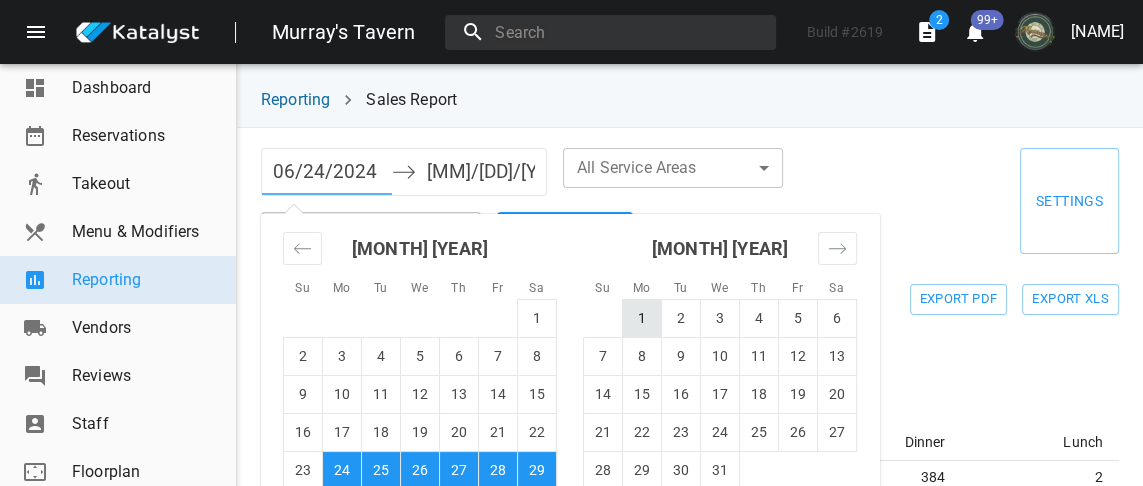 click on "1" at bounding box center (642, 318) 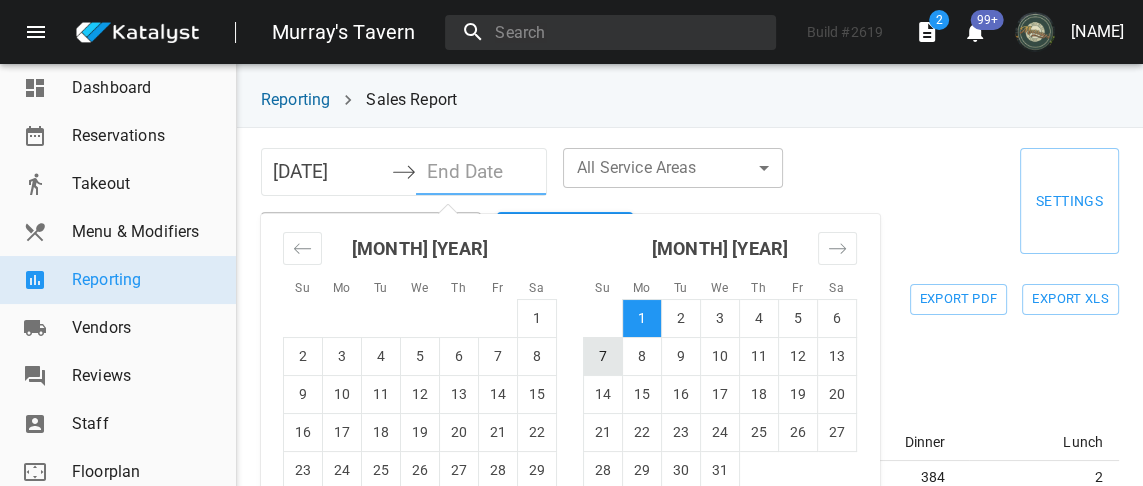 click on "7" at bounding box center [603, 356] 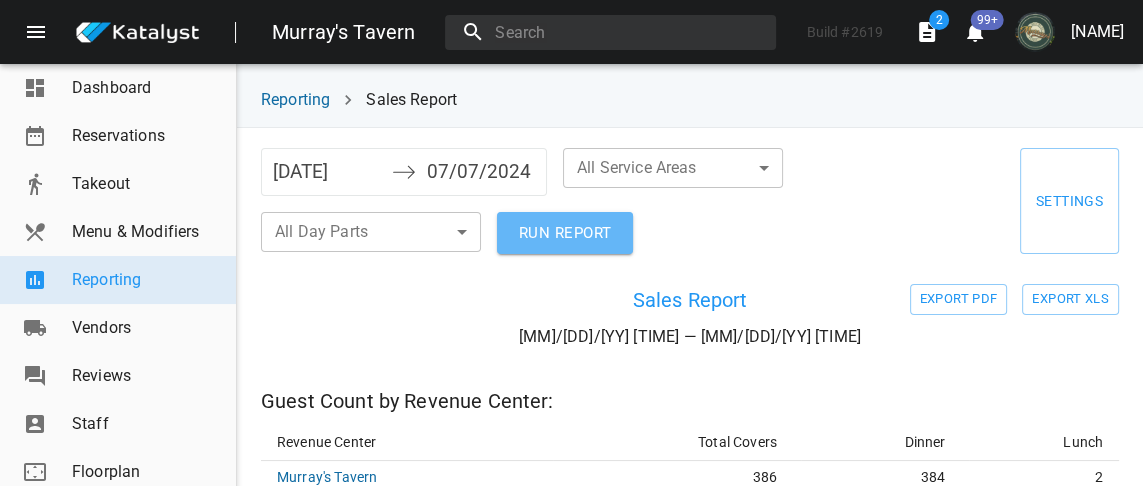 click on "RUN REPORT" at bounding box center [565, 233] 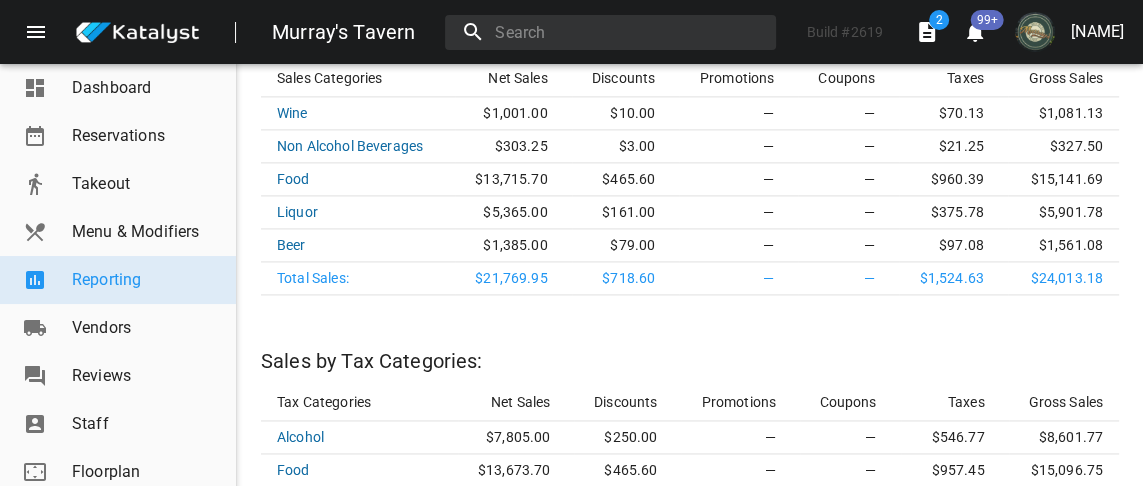 scroll, scrollTop: 1881, scrollLeft: 0, axis: vertical 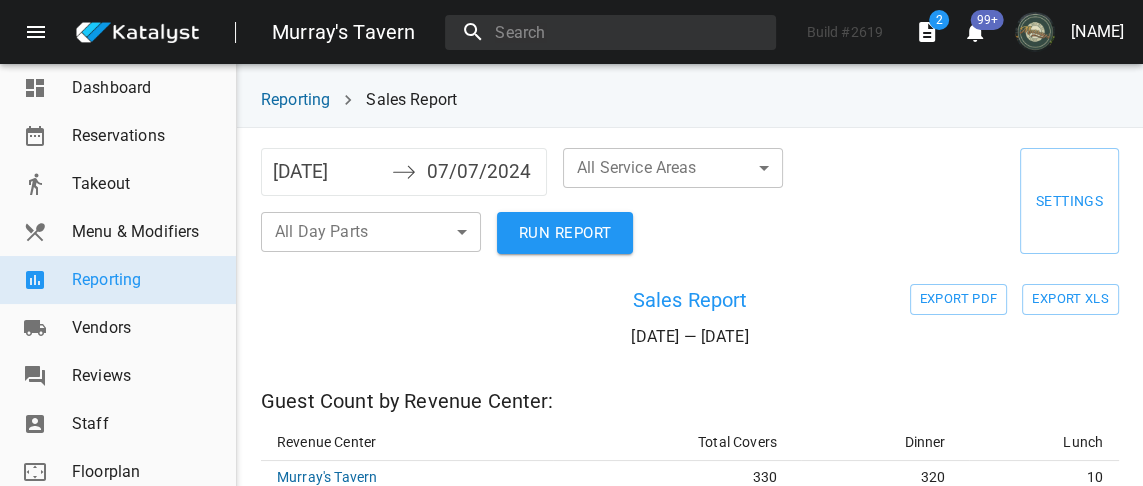 click on "07/07/2024" at bounding box center (481, 172) 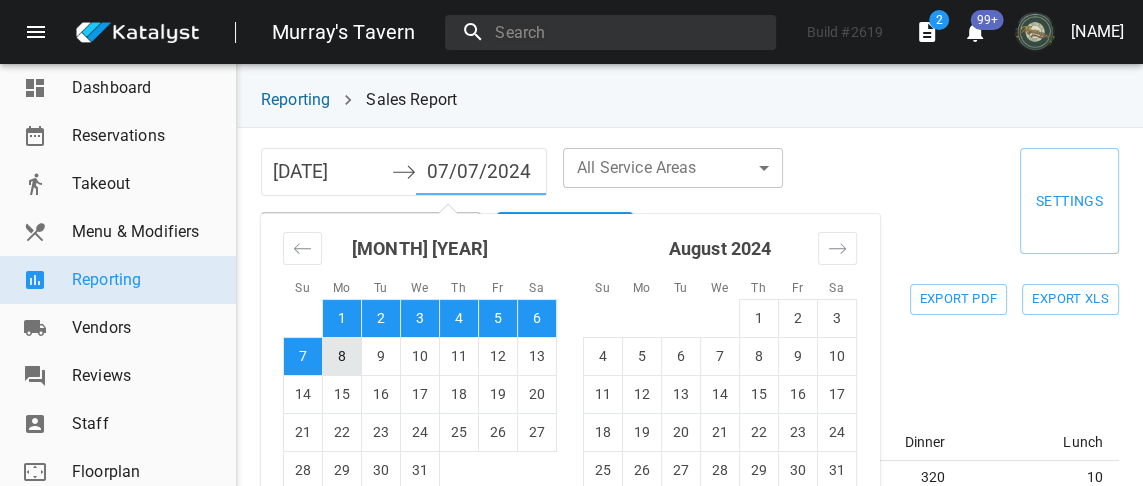 click on "8" at bounding box center [342, 356] 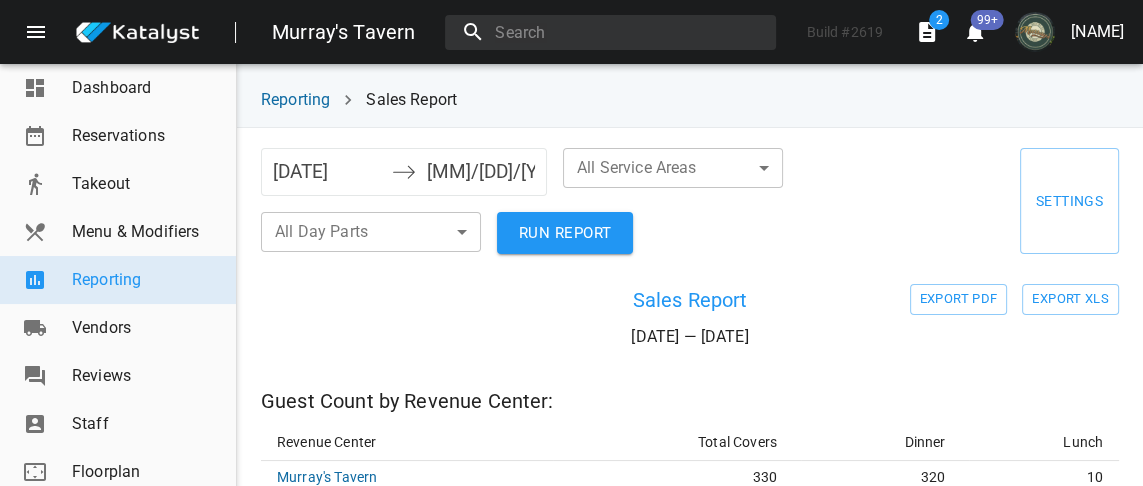 click on "[DATE]" at bounding box center [327, 172] 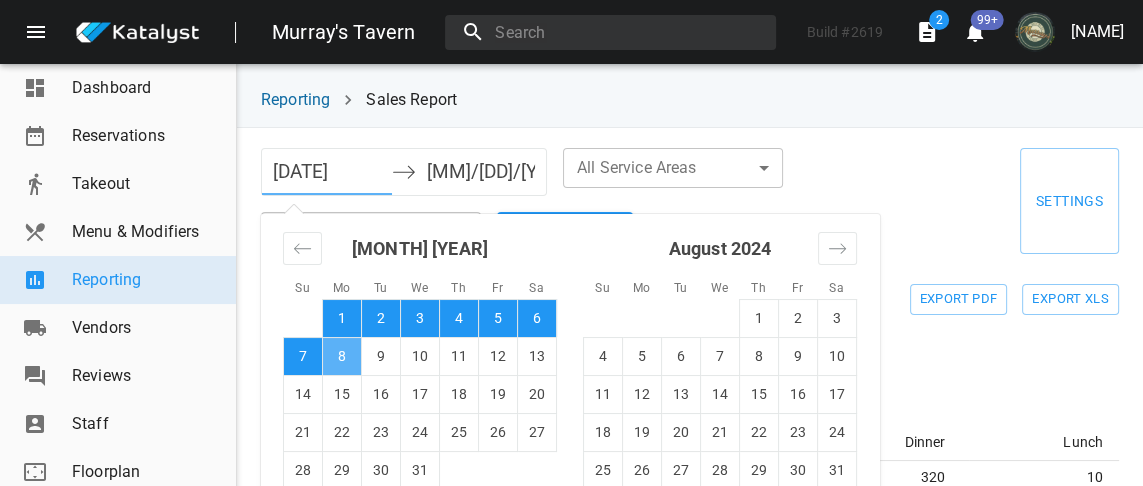 click on "8" at bounding box center (342, 356) 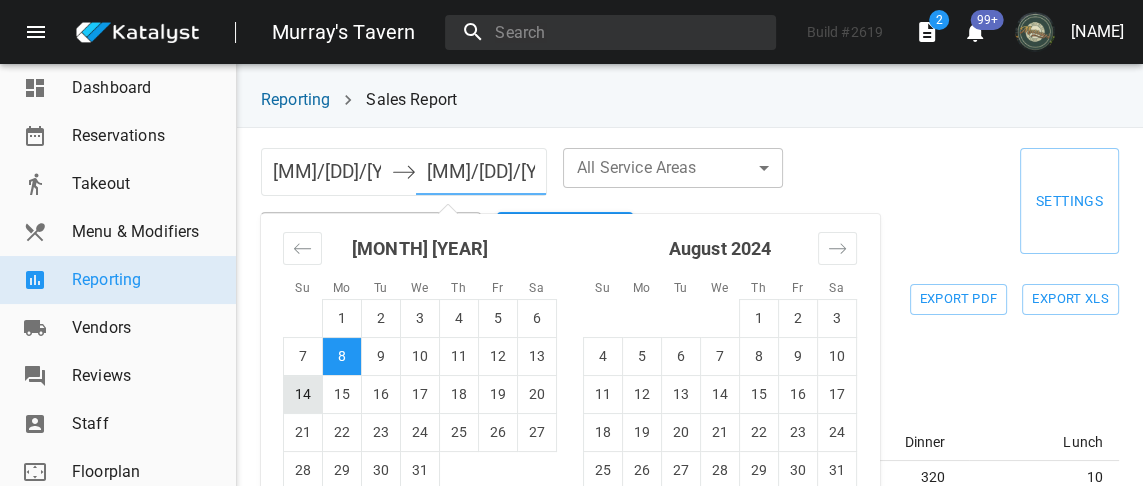 click on "14" at bounding box center [303, 394] 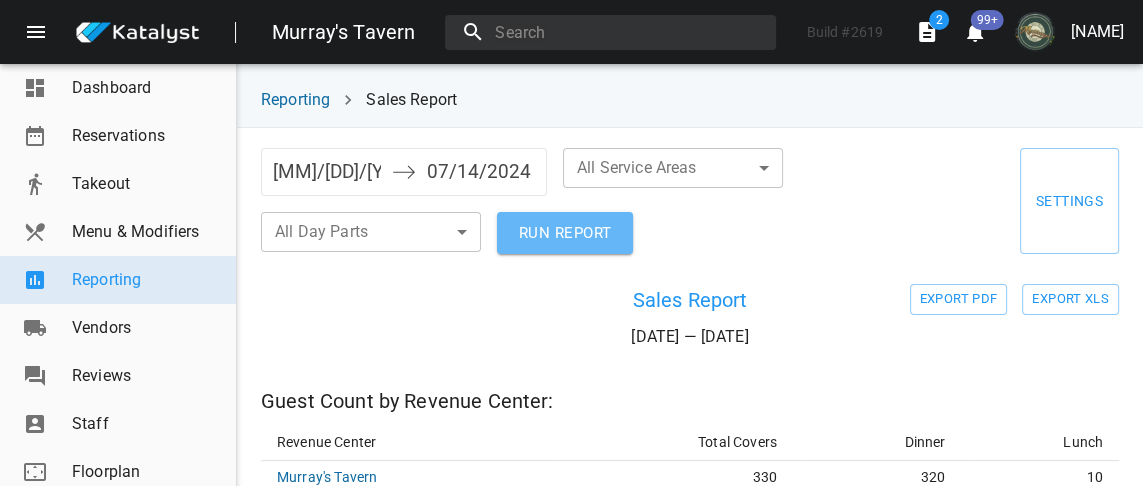 click on "RUN REPORT" at bounding box center [565, 233] 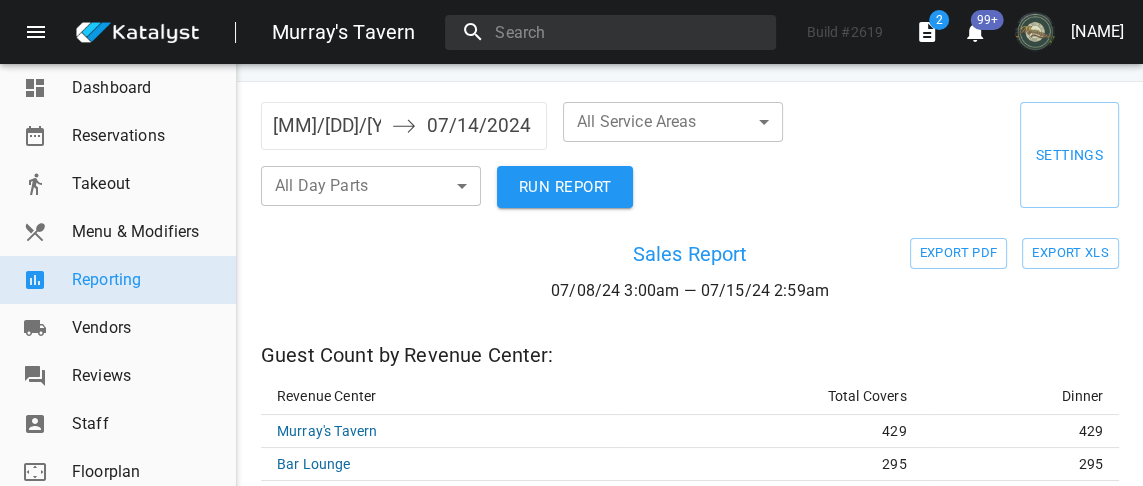 scroll, scrollTop: 0, scrollLeft: 0, axis: both 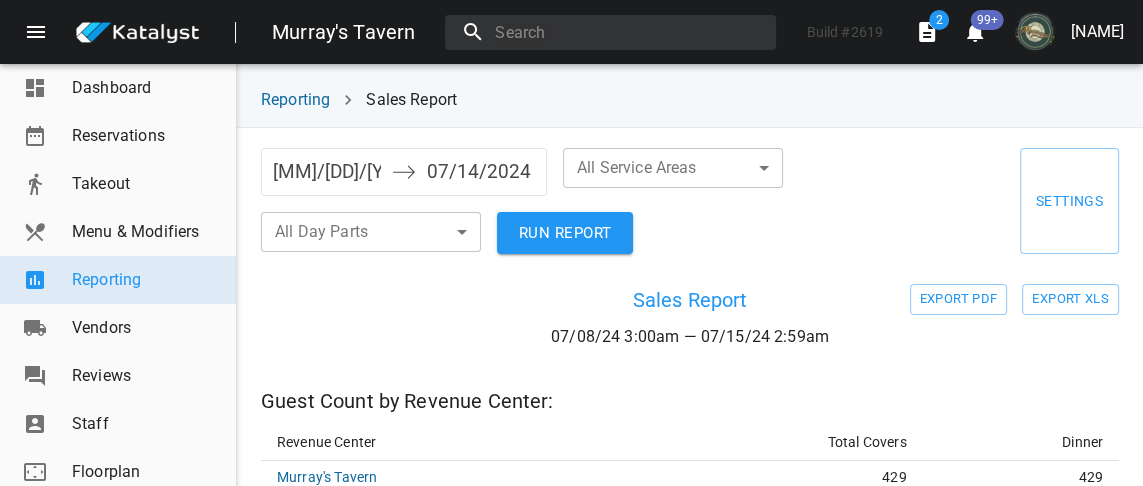 click on "[MM]/[DD]/[YY]" at bounding box center [327, 172] 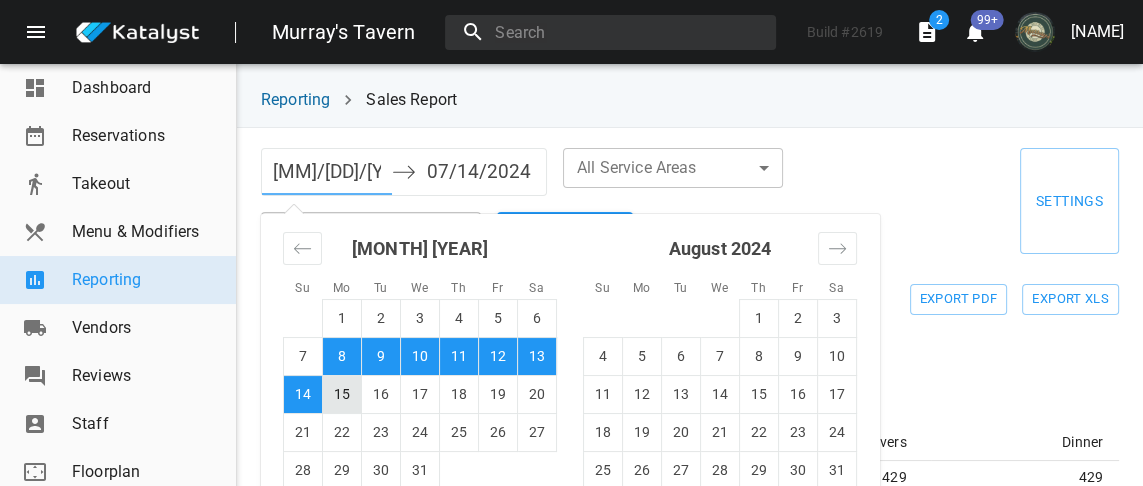click on "15" at bounding box center (342, 394) 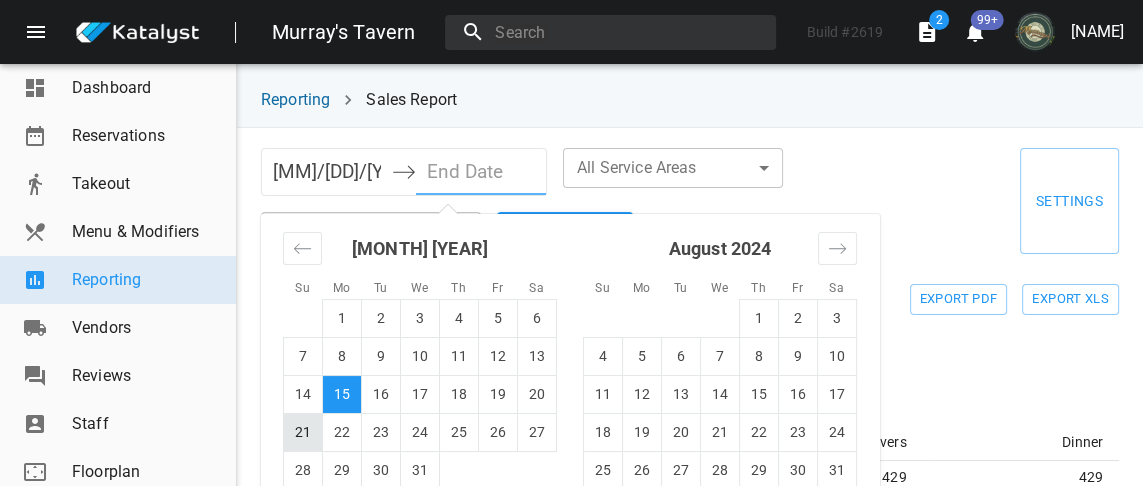 click on "21" at bounding box center [303, 432] 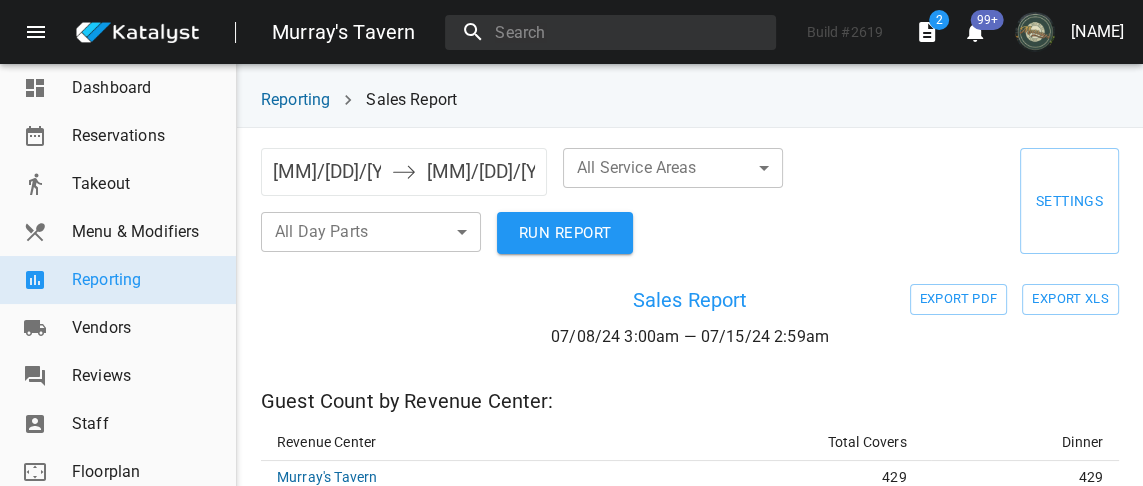 click on "RUN REPORT" at bounding box center (565, 233) 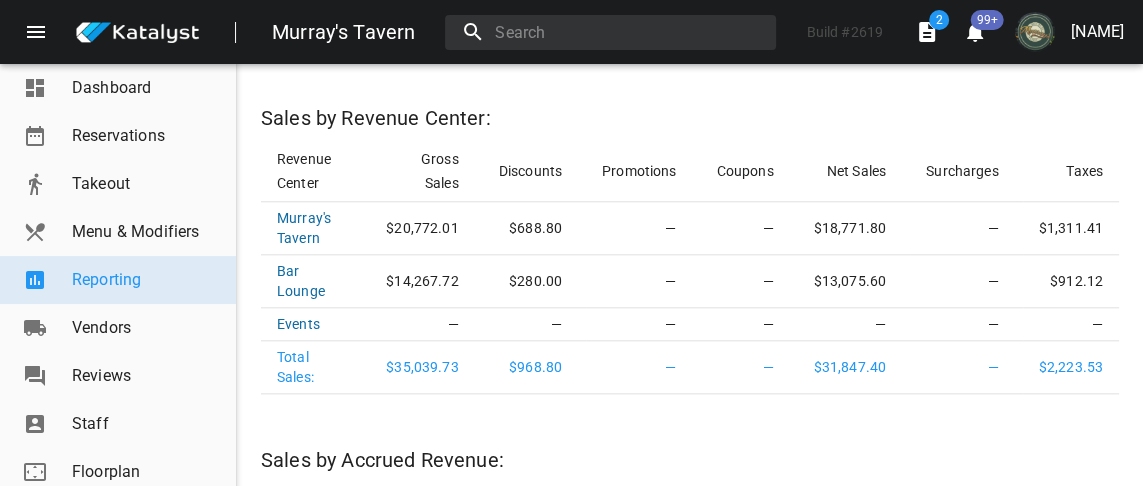 scroll, scrollTop: 2331, scrollLeft: 0, axis: vertical 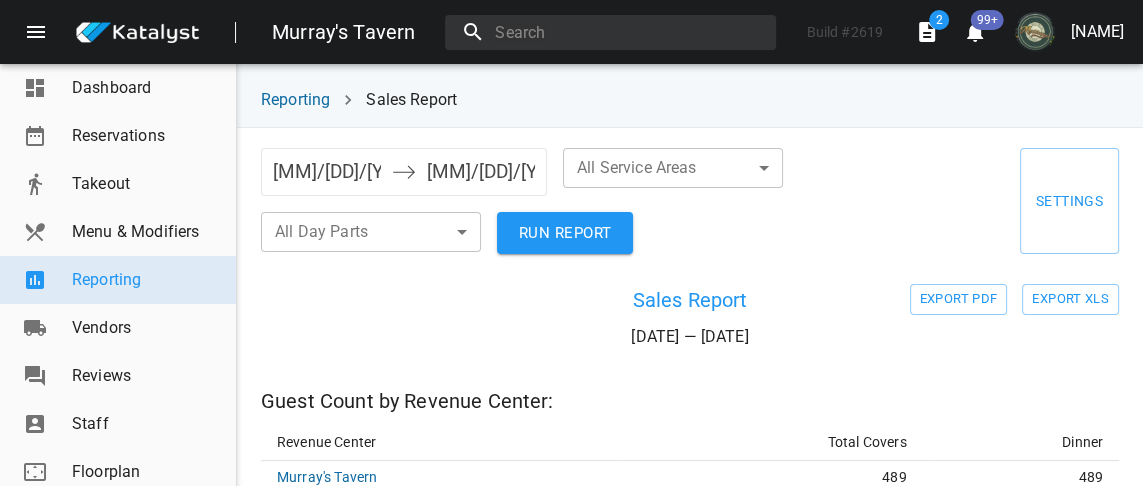 click on "[MM]/[DD]/[YY]" at bounding box center [327, 172] 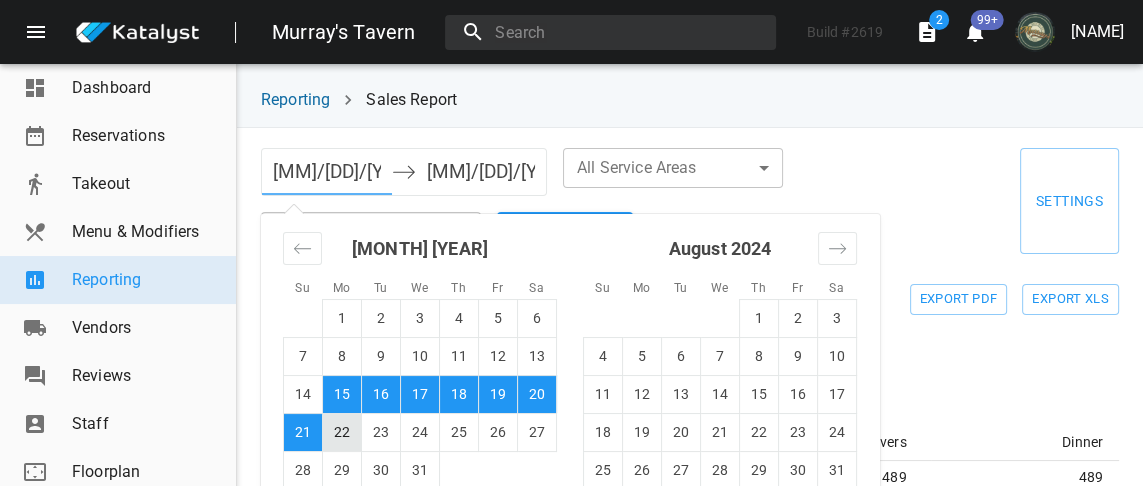 click on "22" at bounding box center (342, 432) 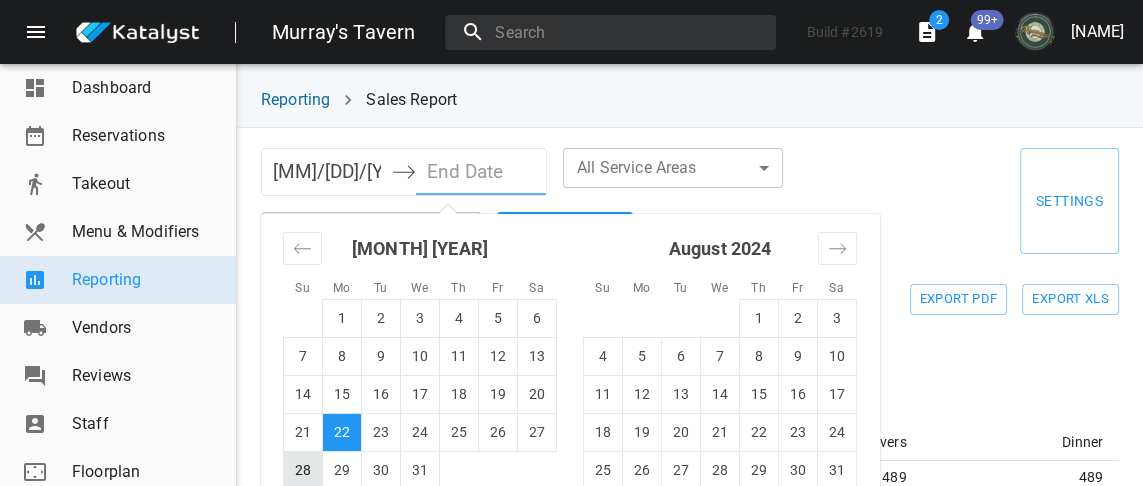 click on "28" at bounding box center [303, 470] 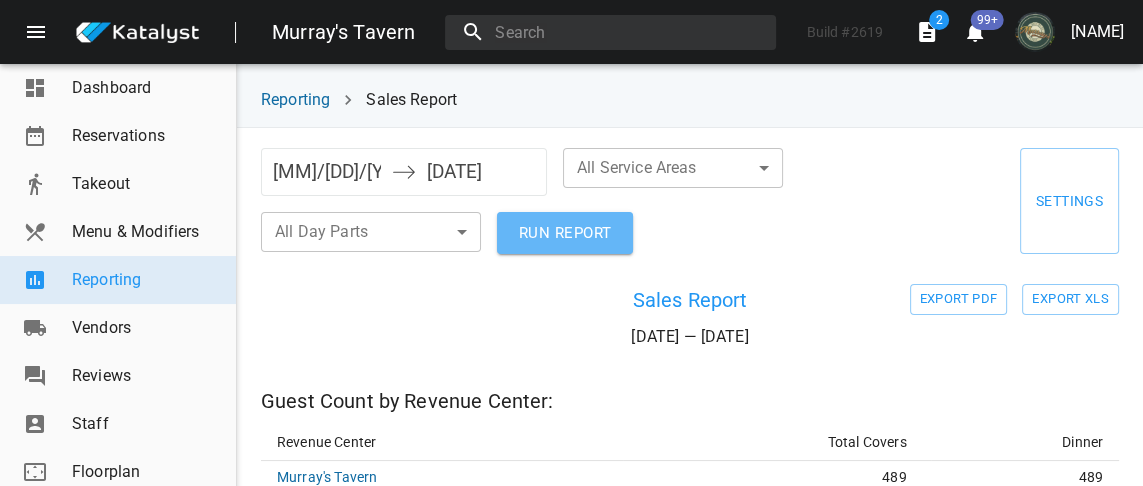 click on "RUN REPORT" at bounding box center [565, 233] 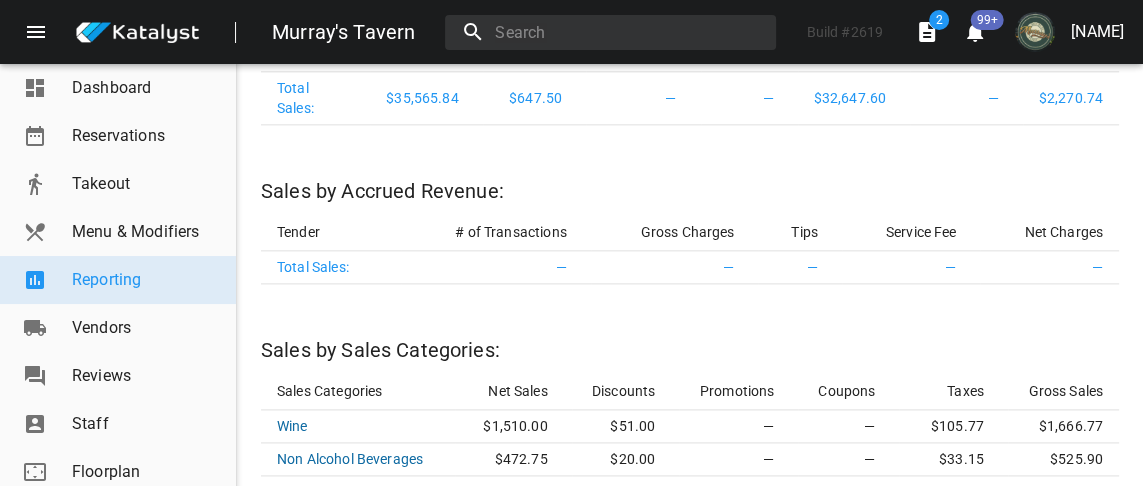 scroll, scrollTop: 2163, scrollLeft: 0, axis: vertical 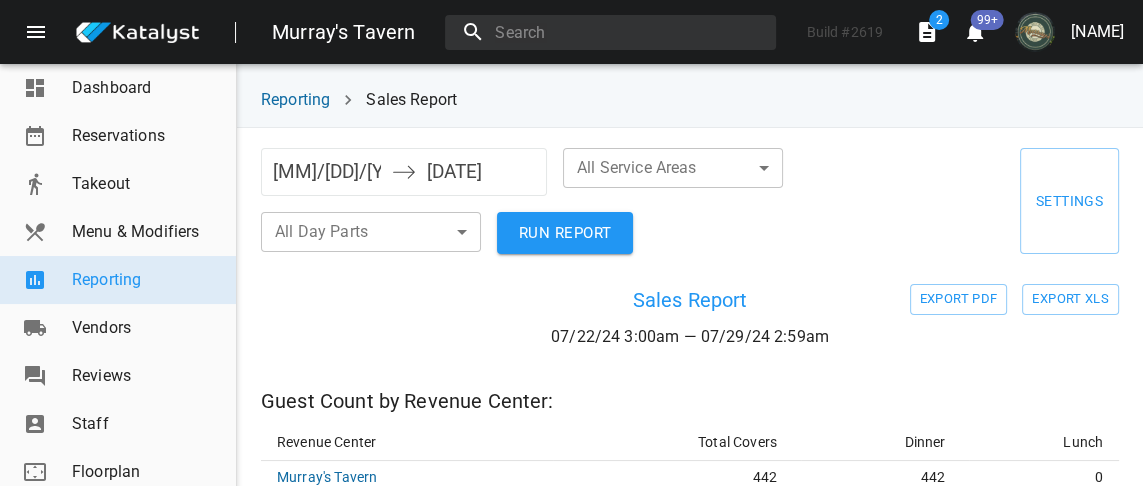 click on "[MM]/[DD]/[YYYY]" at bounding box center (327, 172) 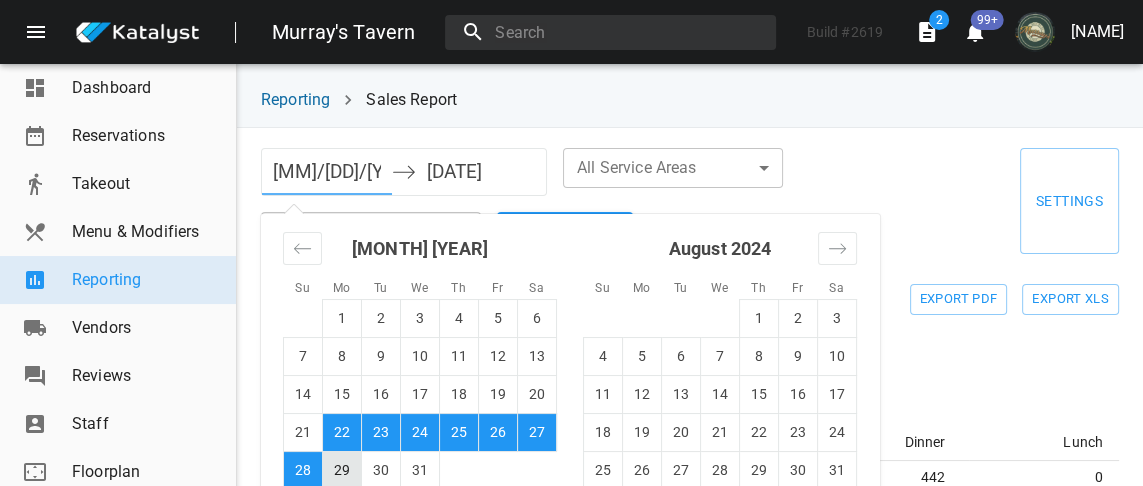 click on "29" at bounding box center (342, 470) 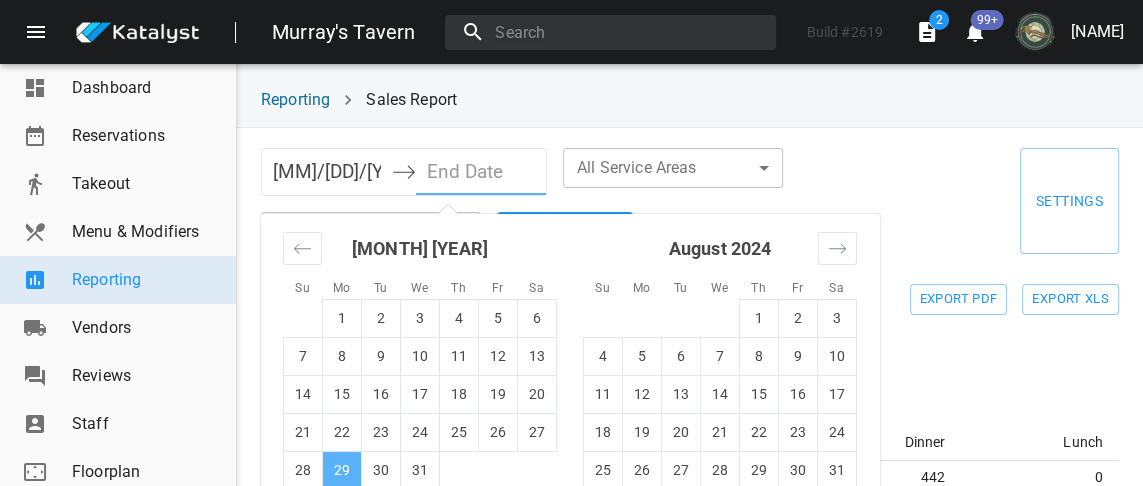 scroll, scrollTop: 2, scrollLeft: 0, axis: vertical 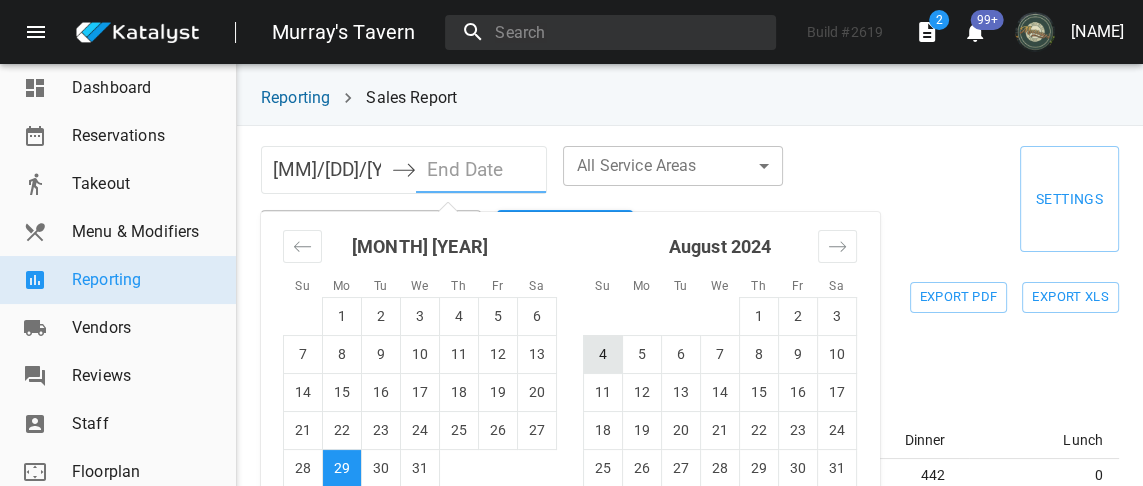 click on "4" at bounding box center [603, 354] 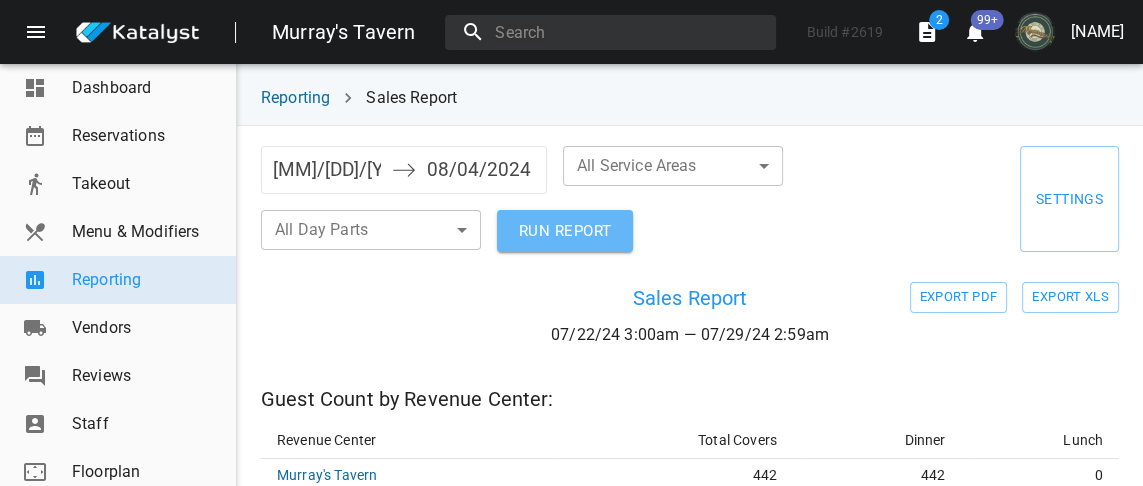 click on "RUN REPORT" at bounding box center (565, 231) 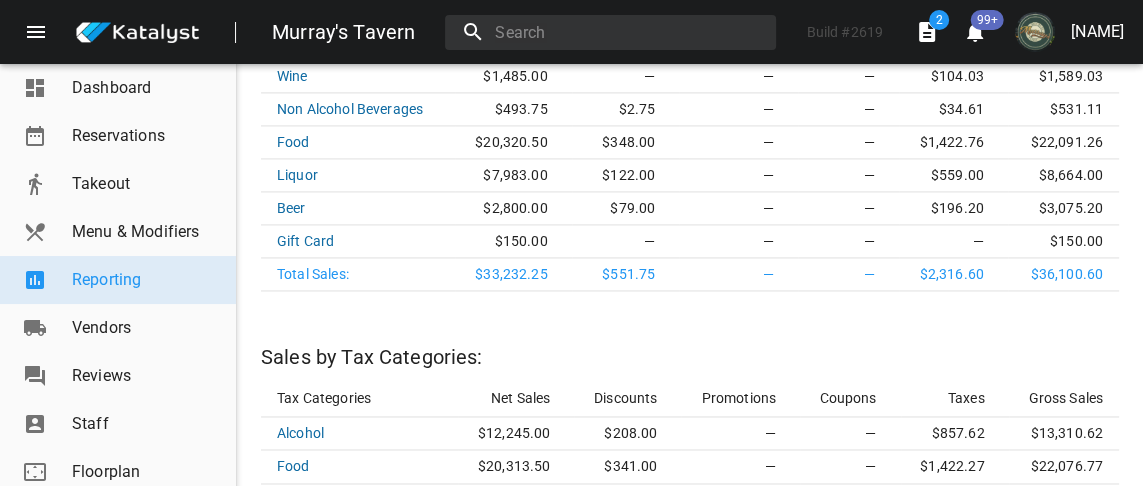 scroll, scrollTop: 1962, scrollLeft: 0, axis: vertical 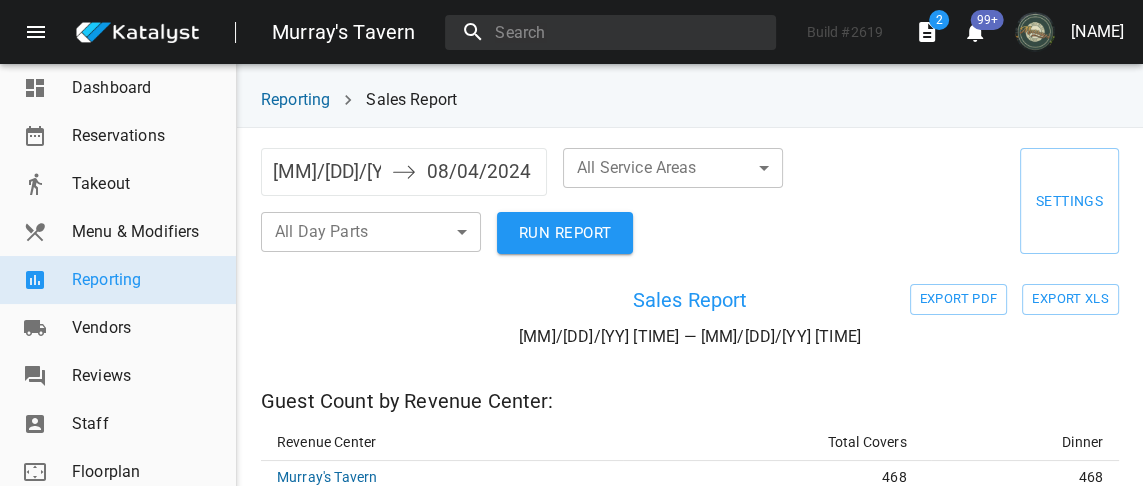 click on "[MM]/[DD]/[YY]" at bounding box center (327, 172) 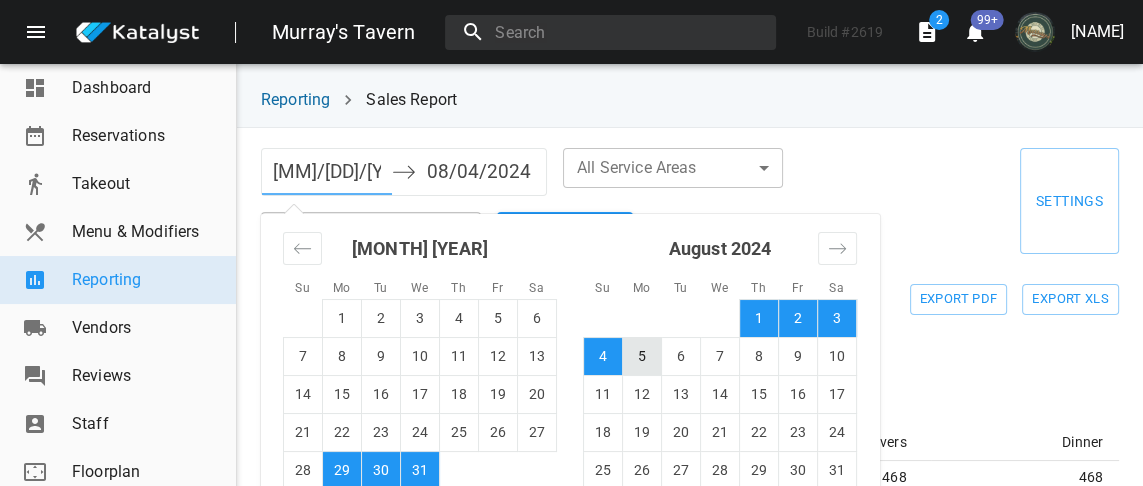 click on "5" at bounding box center (642, 356) 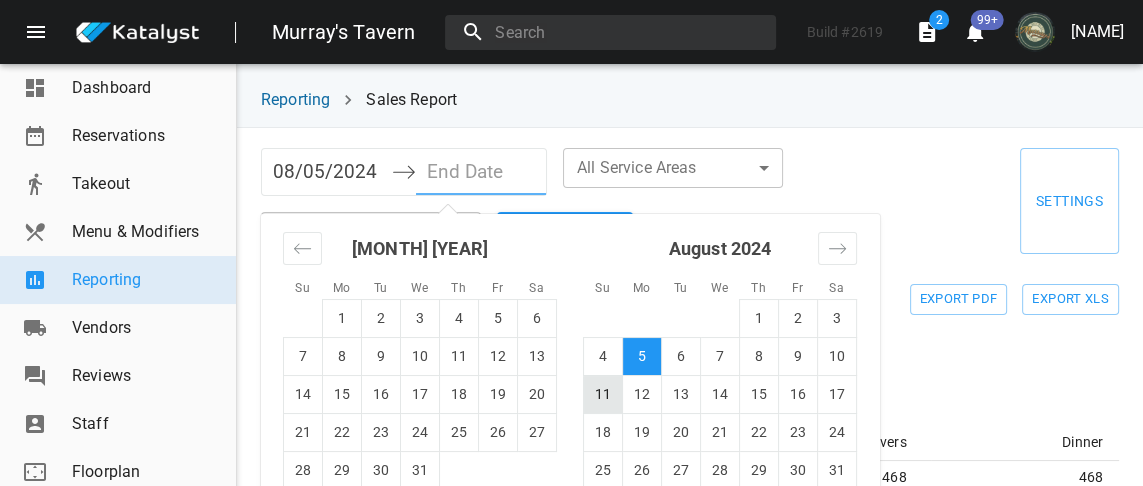 click on "11" at bounding box center (603, 394) 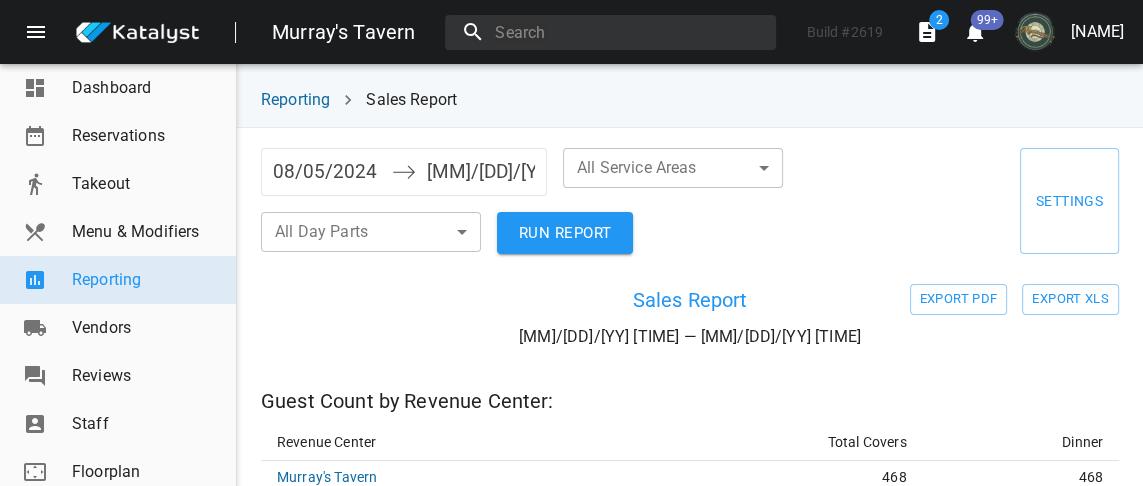 click on "RUN REPORT" at bounding box center [565, 233] 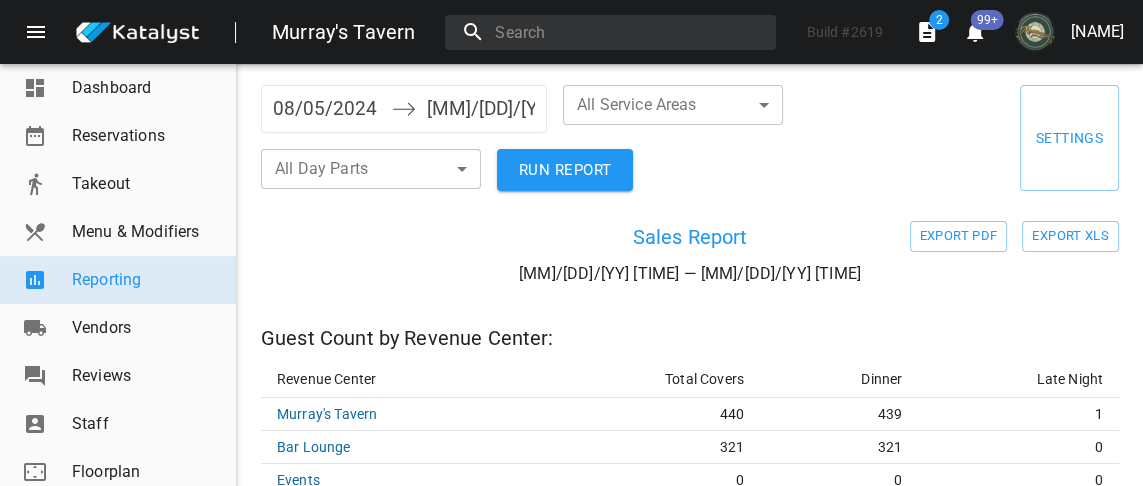 scroll, scrollTop: 0, scrollLeft: 0, axis: both 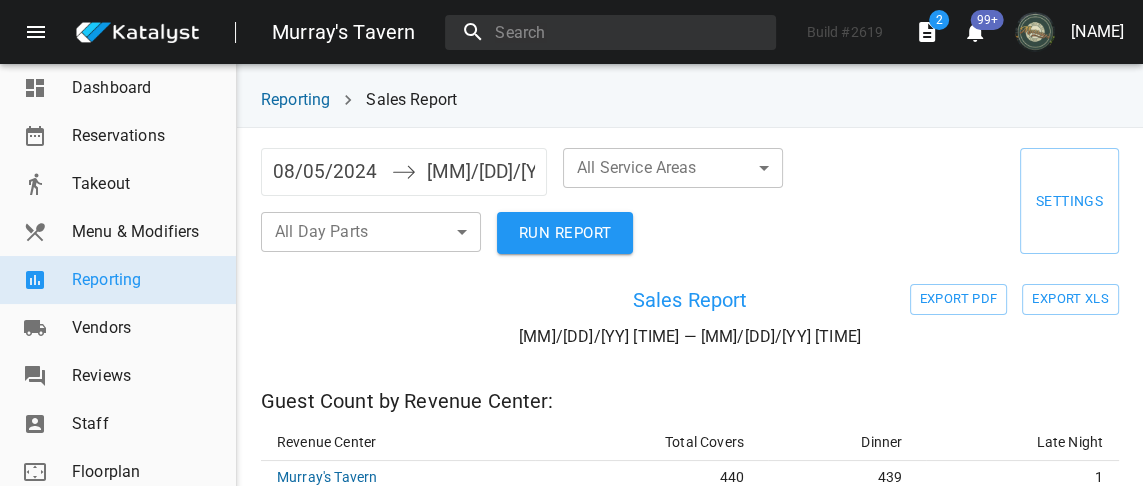 click on "08/05/2024" at bounding box center (327, 172) 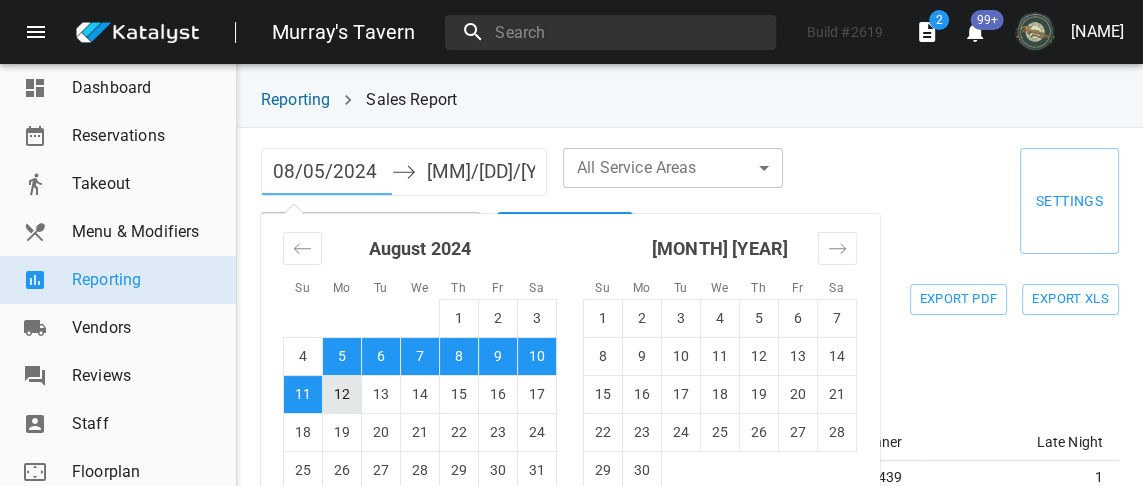 click on "12" at bounding box center [342, 394] 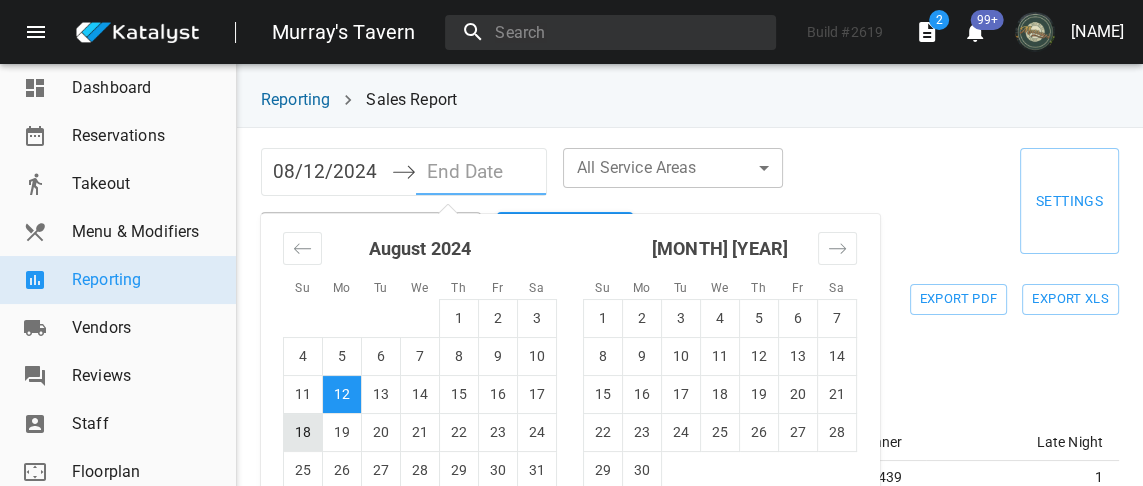 click on "18" at bounding box center [303, 432] 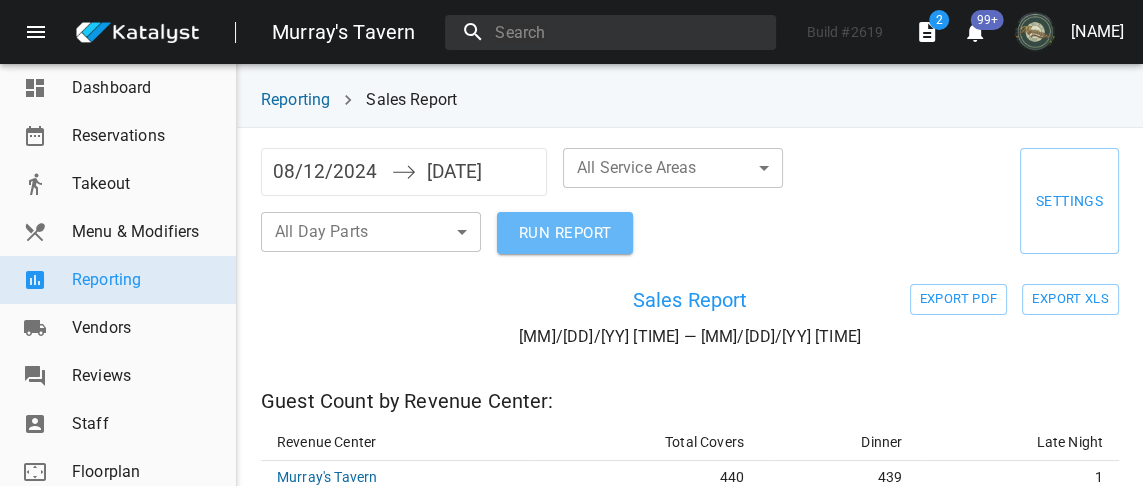 click on "RUN REPORT" at bounding box center (565, 233) 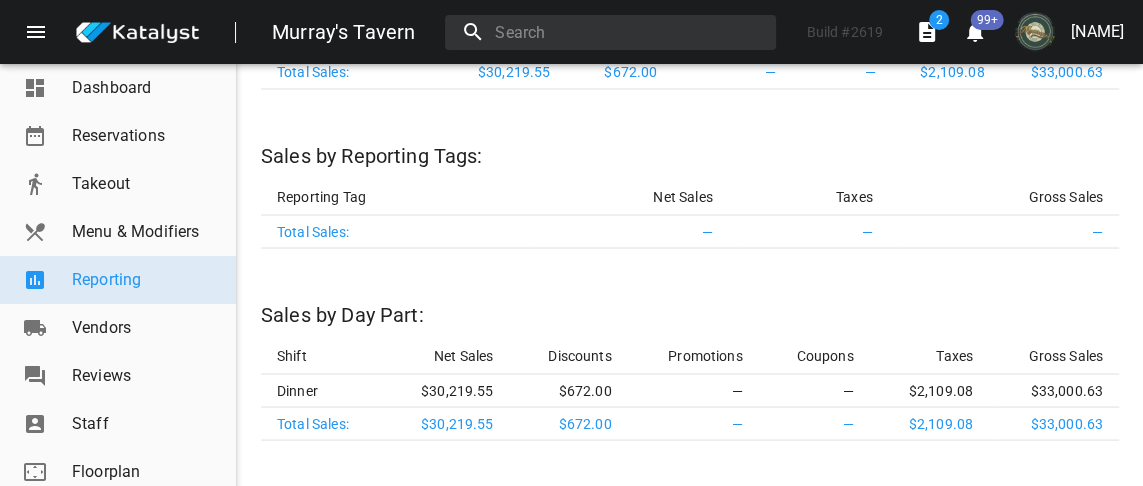 scroll, scrollTop: 0, scrollLeft: 0, axis: both 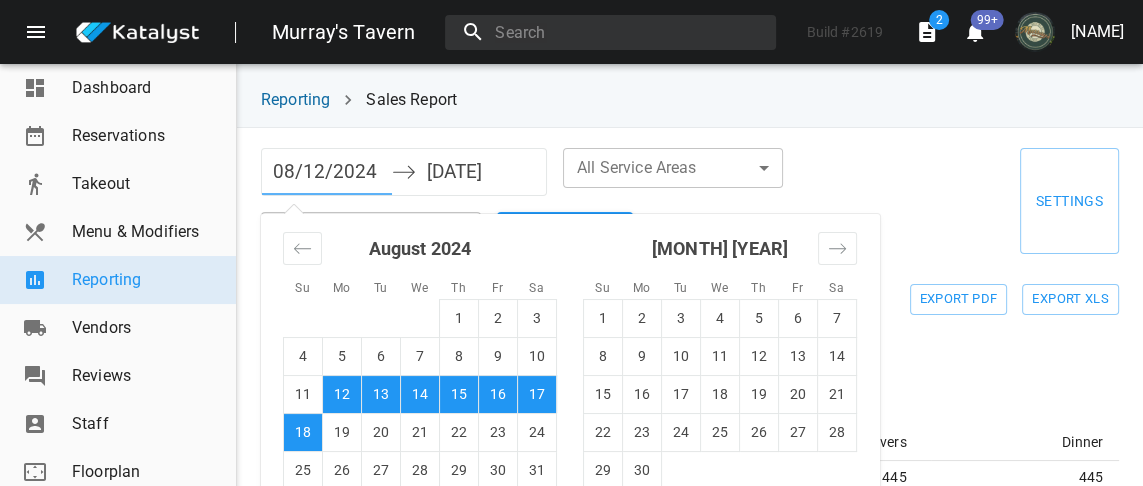 click on "08/12/2024" at bounding box center [327, 172] 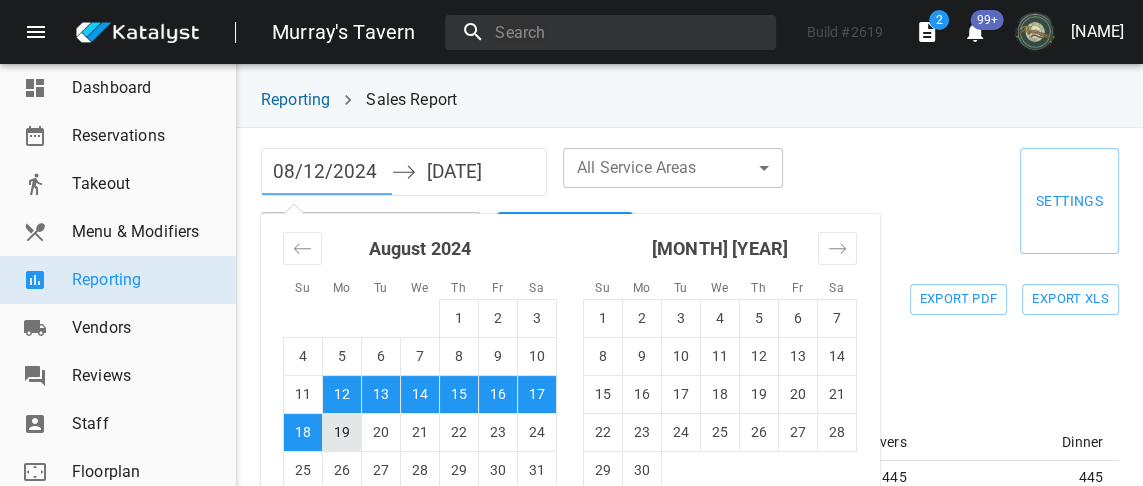 click on "19" at bounding box center (342, 432) 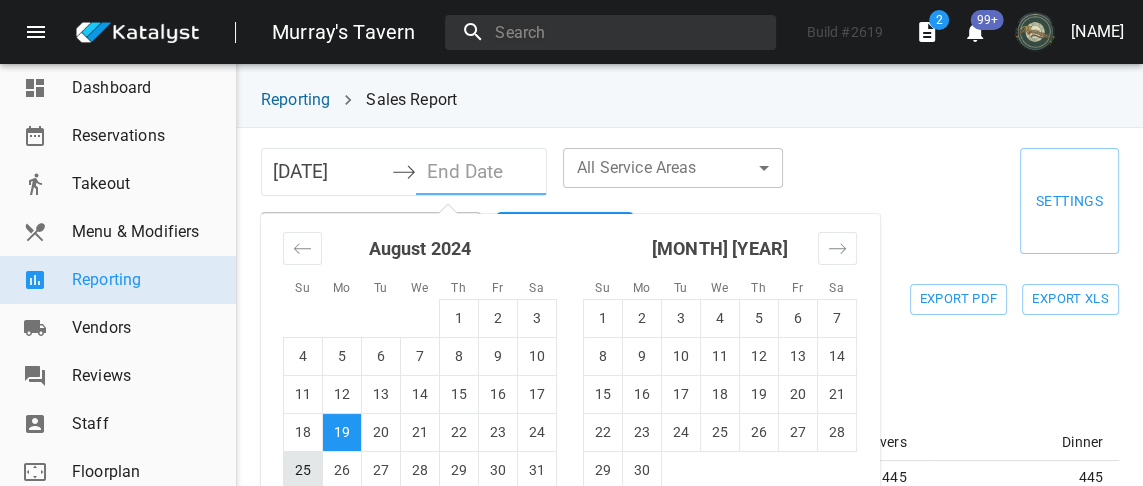 click on "25" at bounding box center (303, 470) 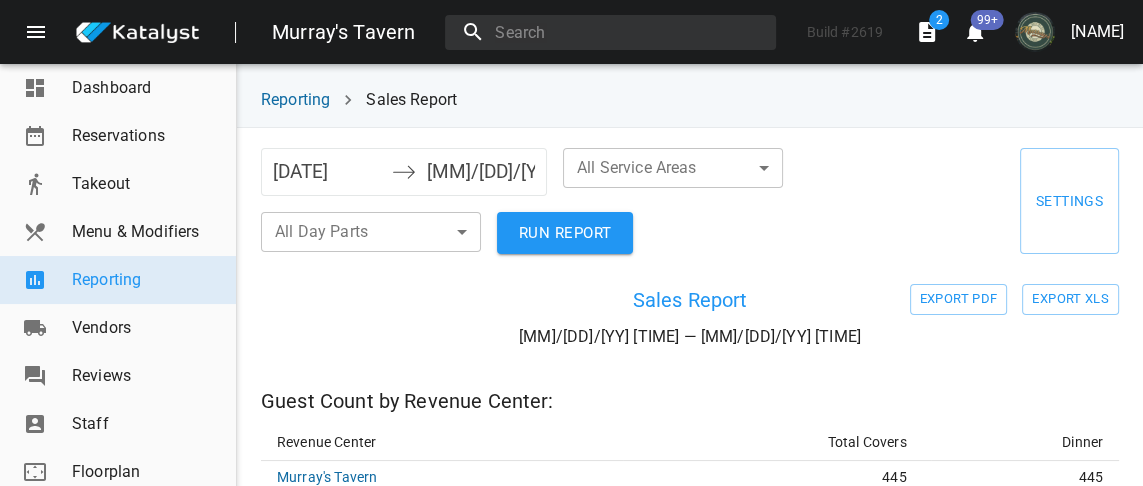 click on "RUN REPORT" at bounding box center [565, 233] 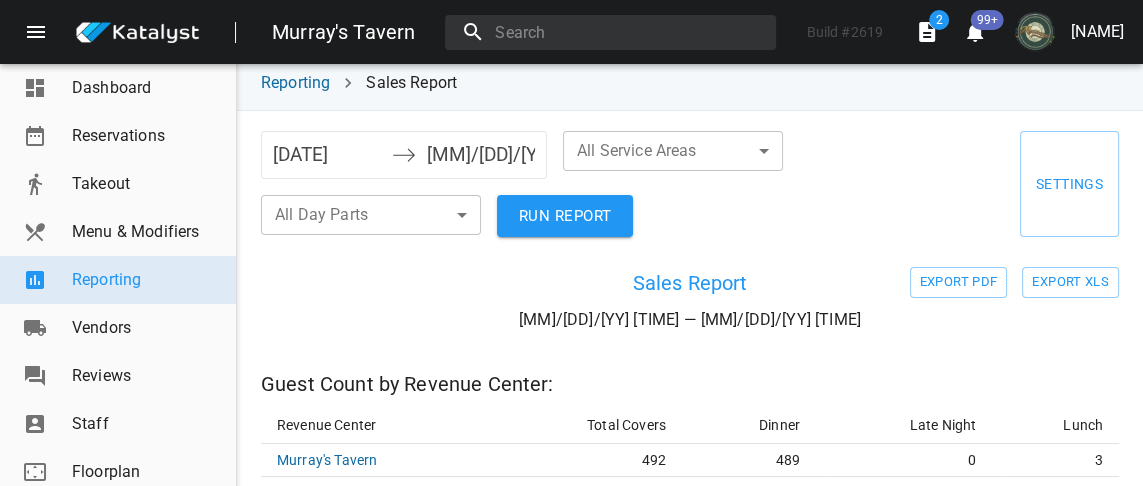scroll, scrollTop: 0, scrollLeft: 0, axis: both 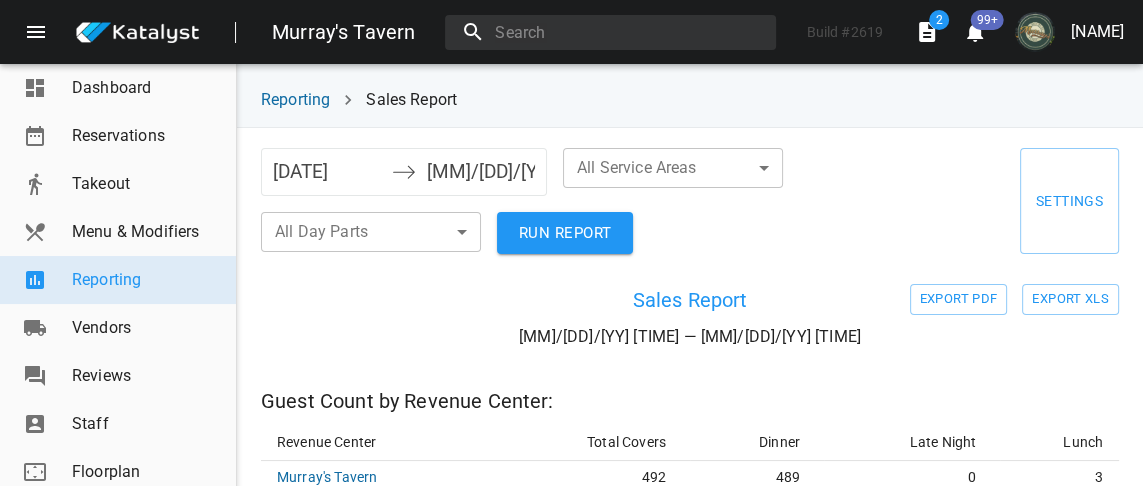 click on "[DATE]" at bounding box center (327, 172) 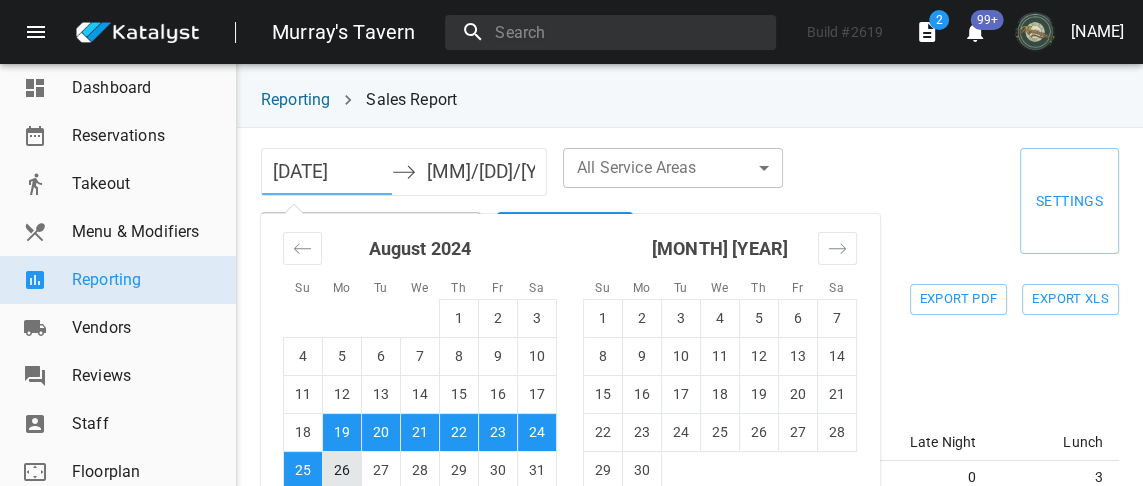 click on "26" at bounding box center (342, 470) 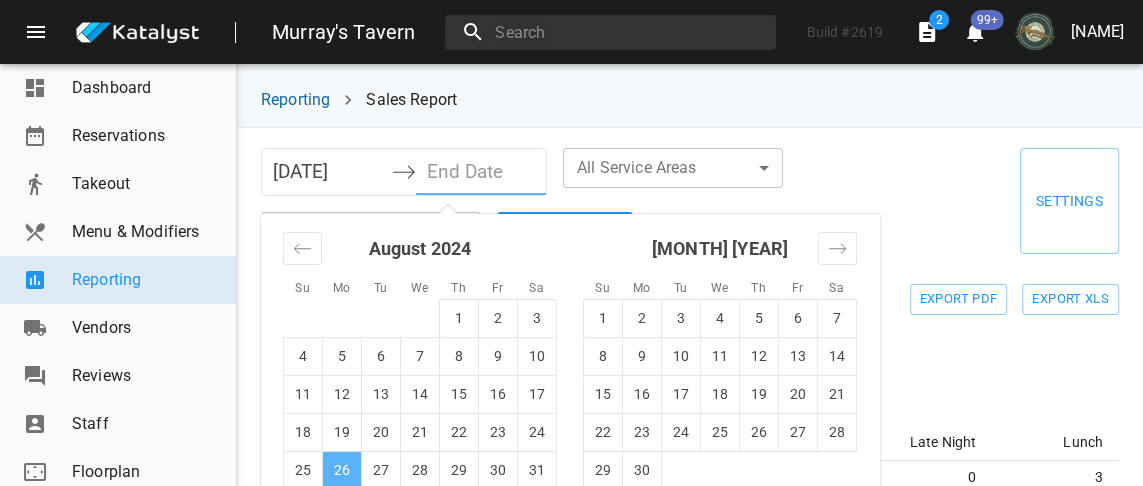 scroll, scrollTop: 2, scrollLeft: 0, axis: vertical 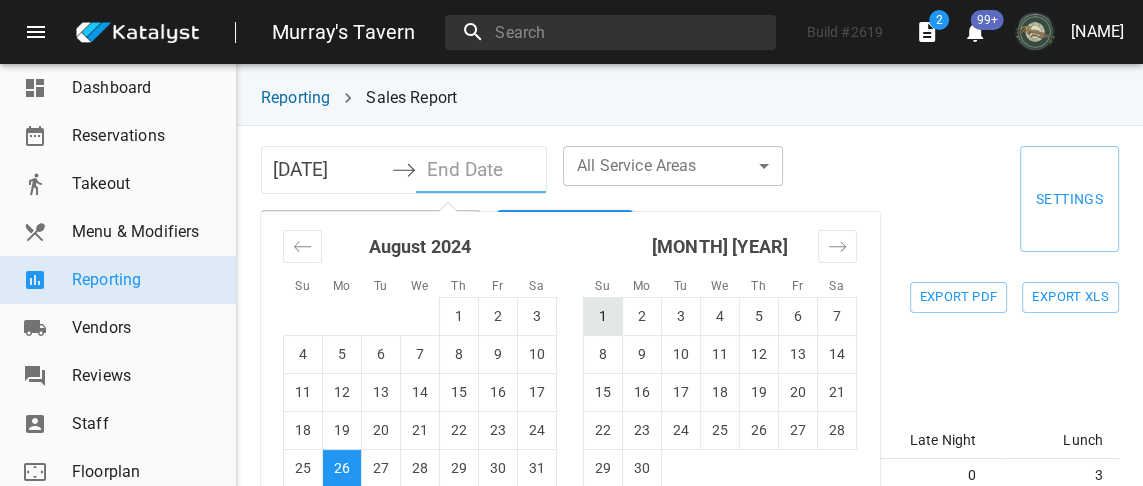 click on "1" at bounding box center (603, 316) 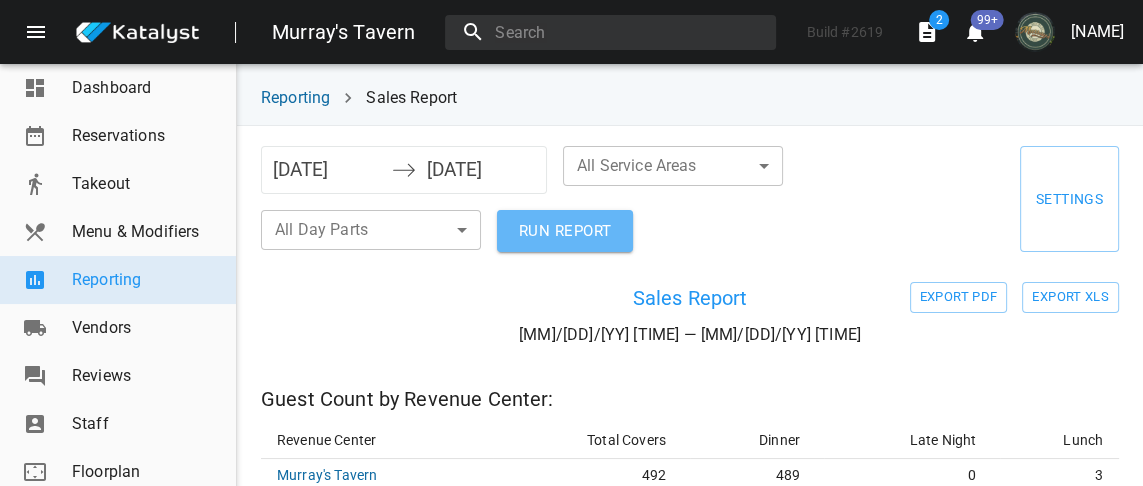 click on "RUN REPORT" at bounding box center (565, 231) 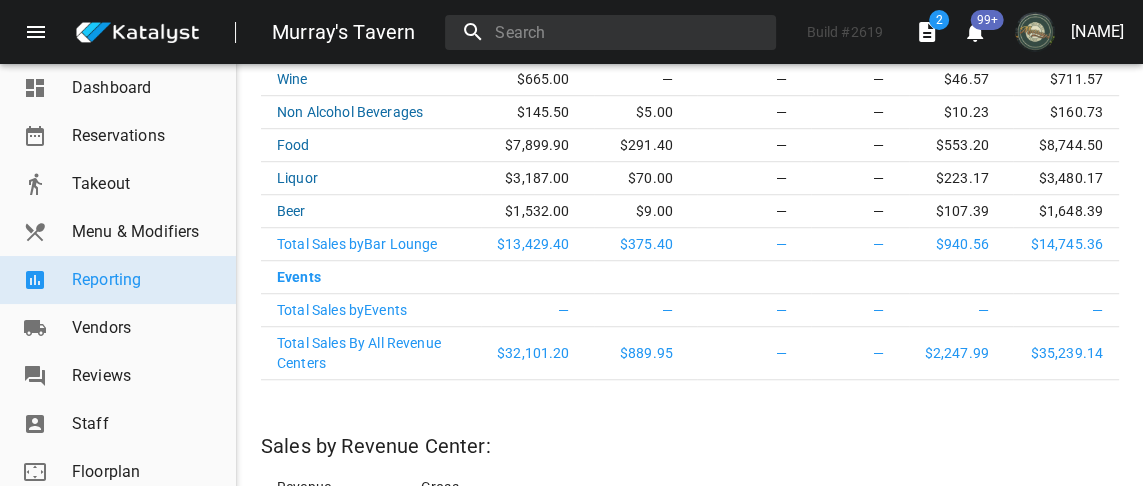 scroll, scrollTop: 0, scrollLeft: 0, axis: both 